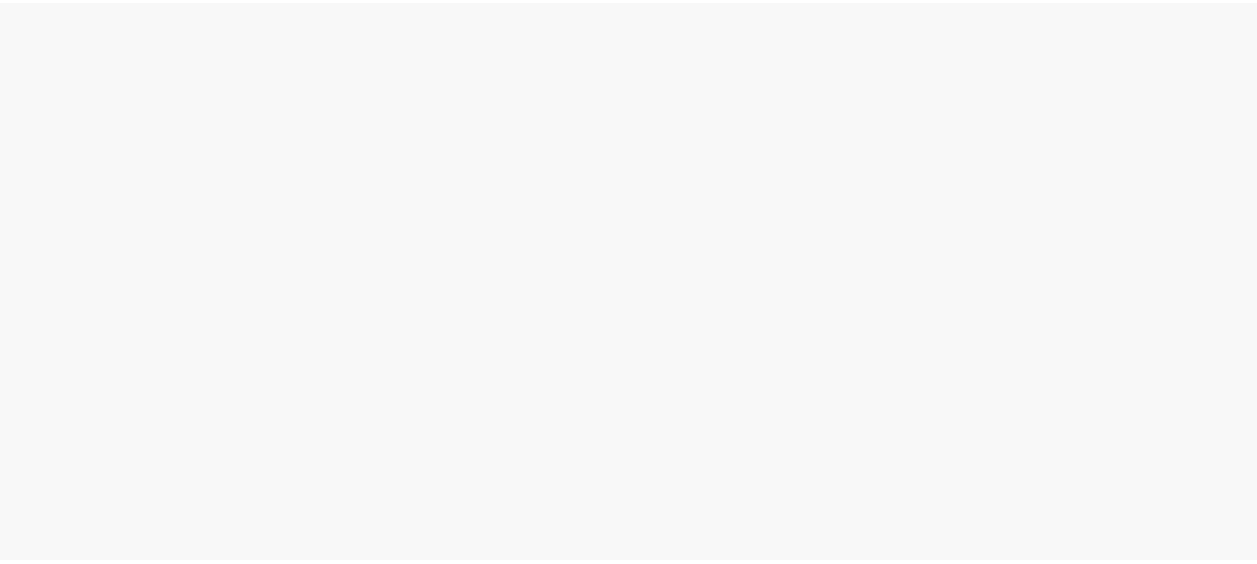 scroll, scrollTop: 0, scrollLeft: 0, axis: both 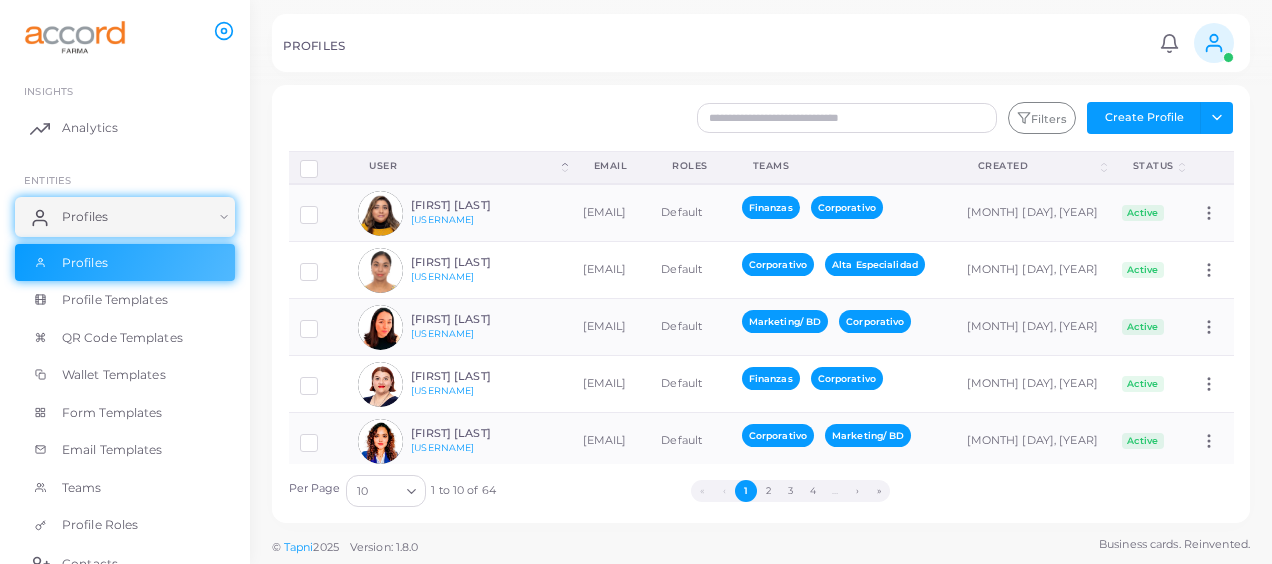 click on "PROFILES" at bounding box center (314, 46) 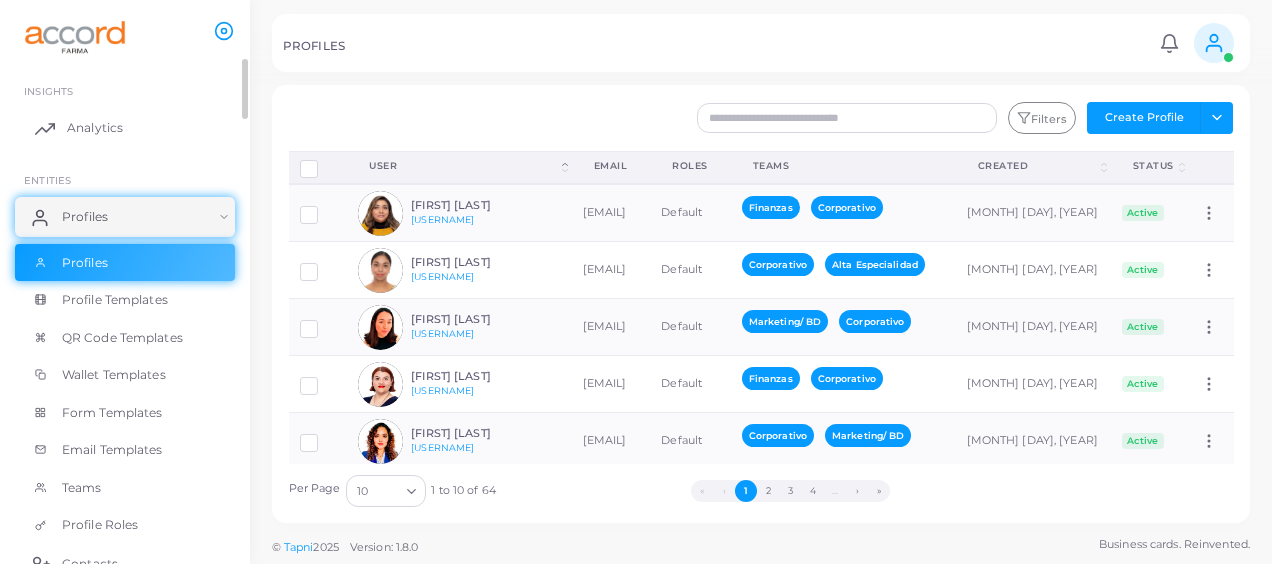 click on "Analytics" at bounding box center (125, 128) 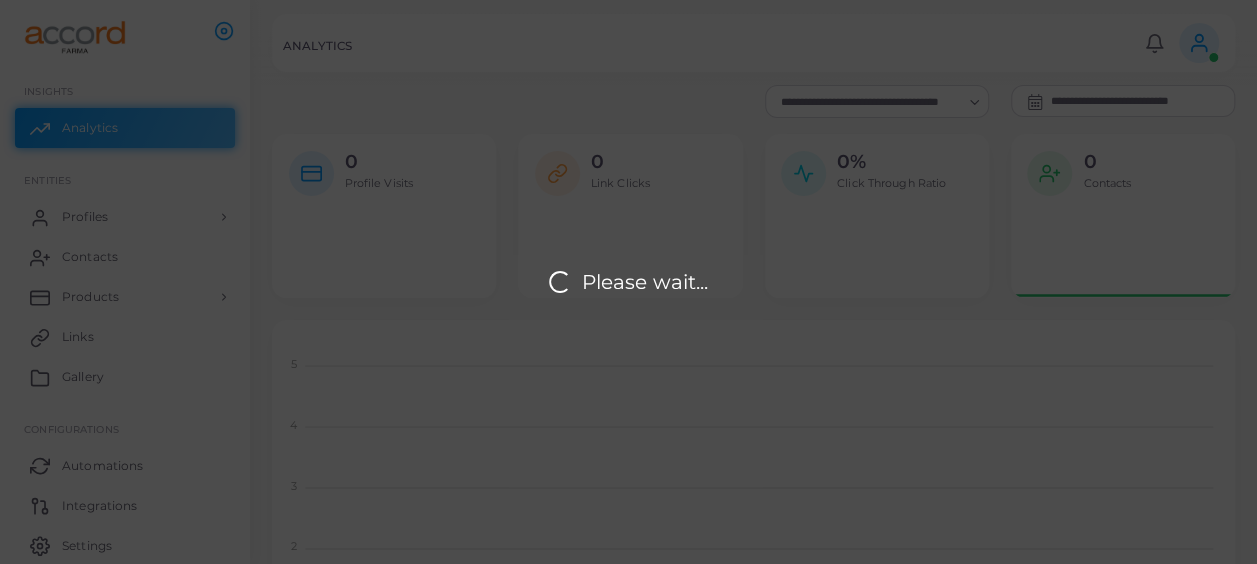 scroll, scrollTop: 17, scrollLeft: 16, axis: both 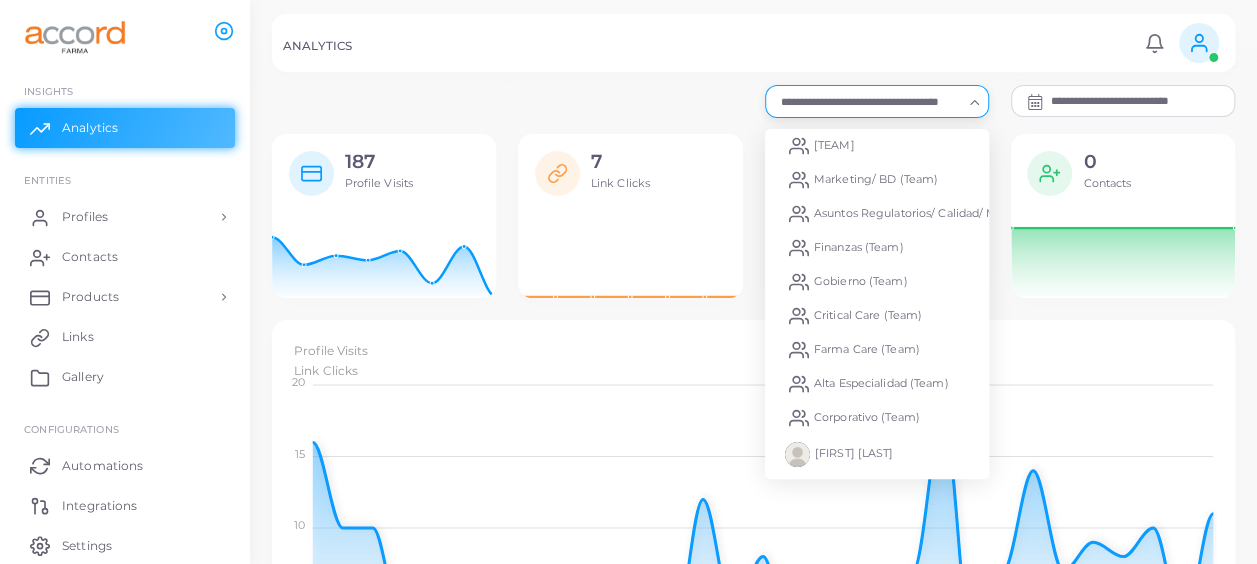 click at bounding box center (868, 102) 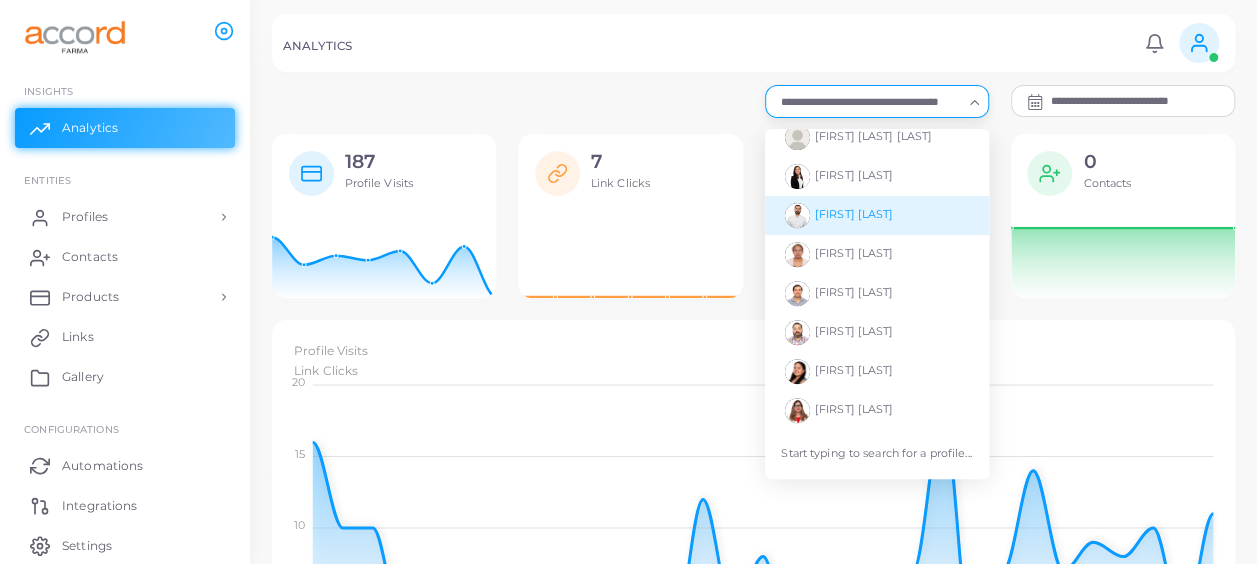 scroll, scrollTop: 426, scrollLeft: 0, axis: vertical 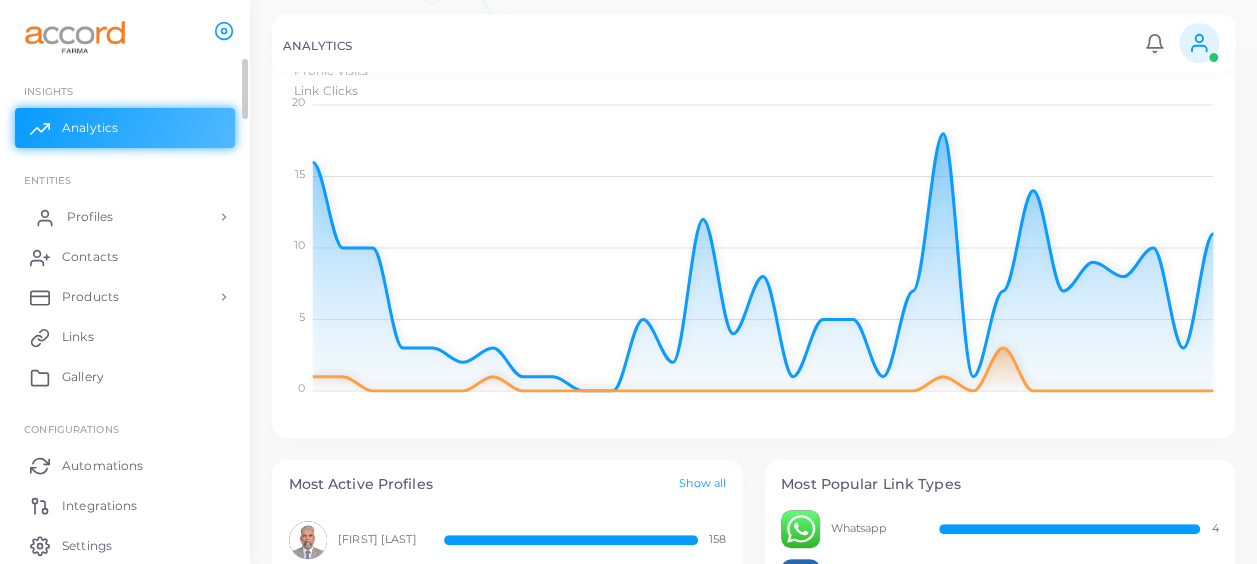 click on "Profiles" at bounding box center (125, 217) 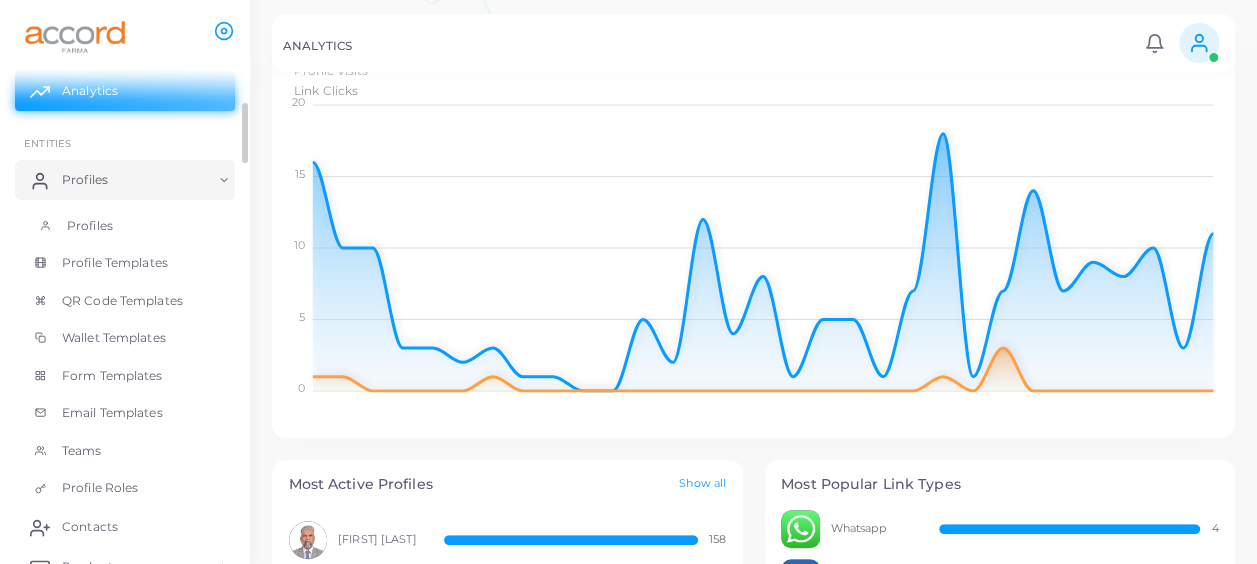 scroll, scrollTop: 36, scrollLeft: 0, axis: vertical 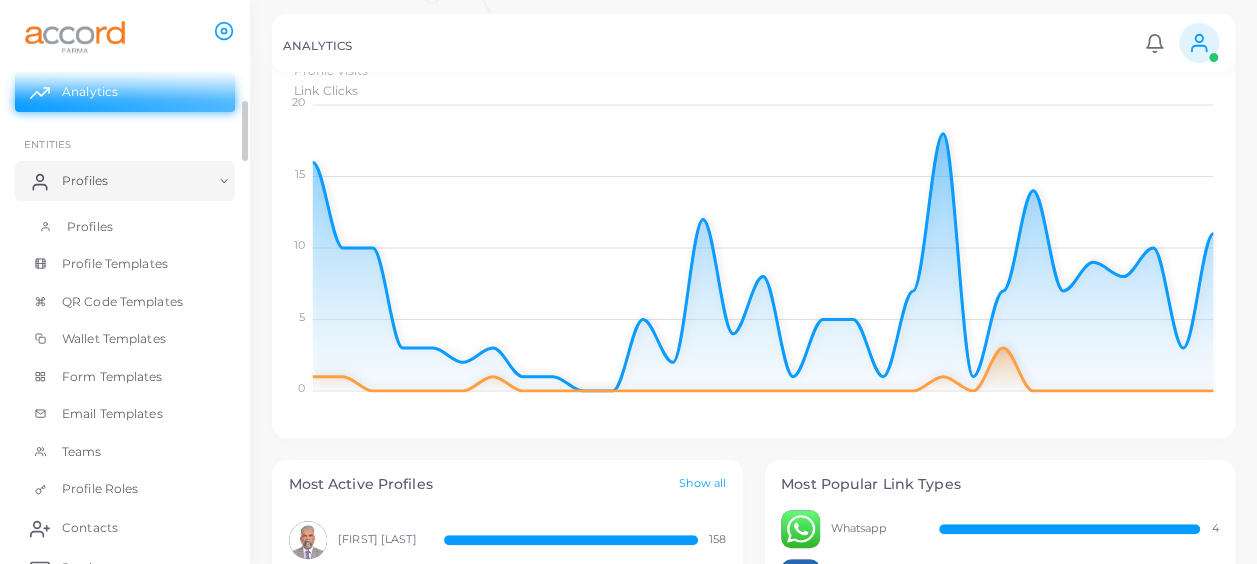 click on "Profiles" at bounding box center (90, 227) 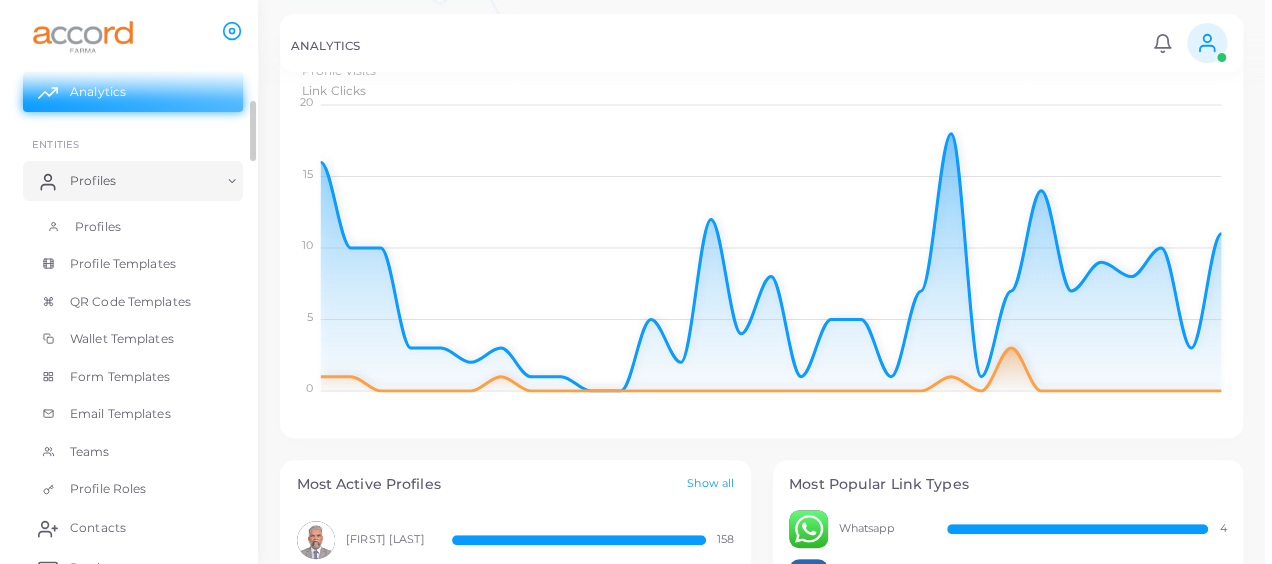 scroll, scrollTop: 0, scrollLeft: 0, axis: both 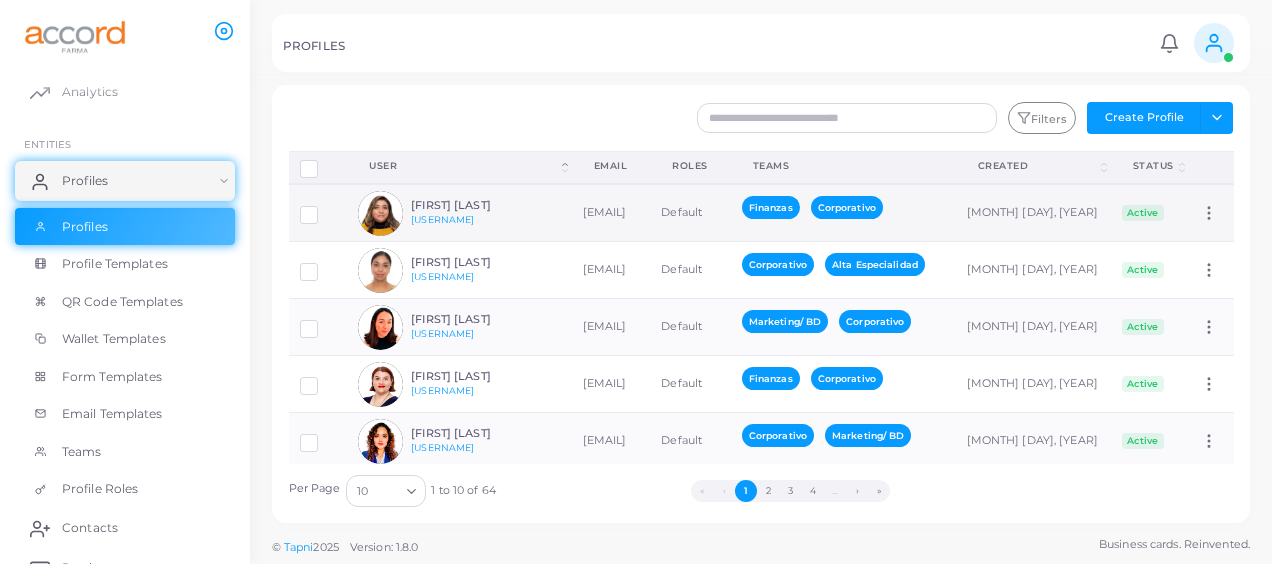 click on "[FIRST] [LAST]" at bounding box center [484, 205] 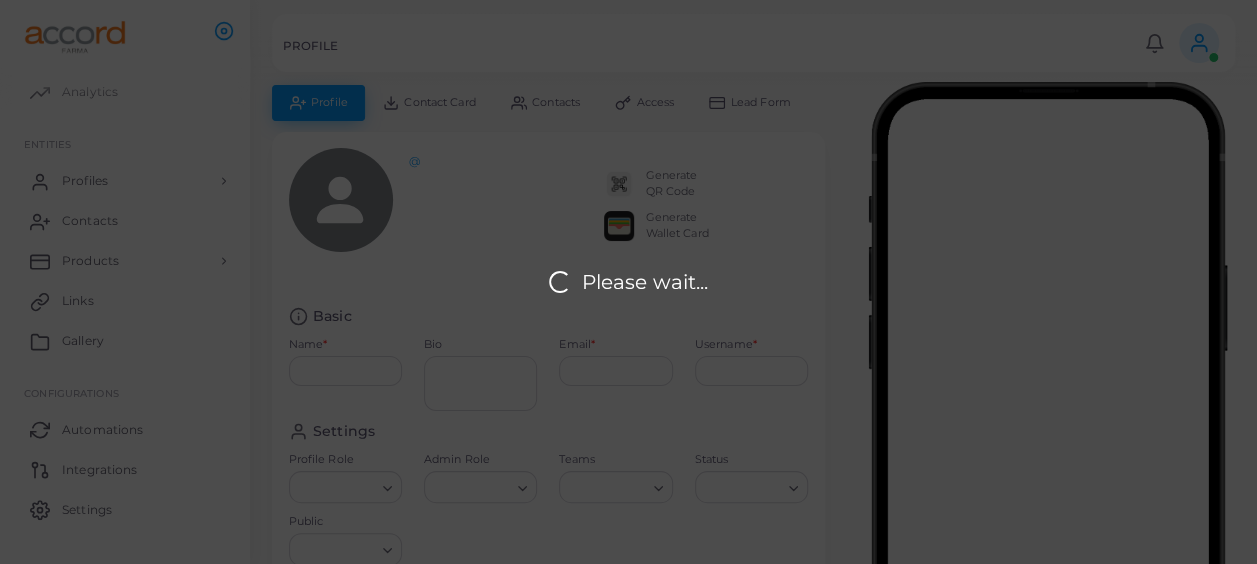 type on "**********" 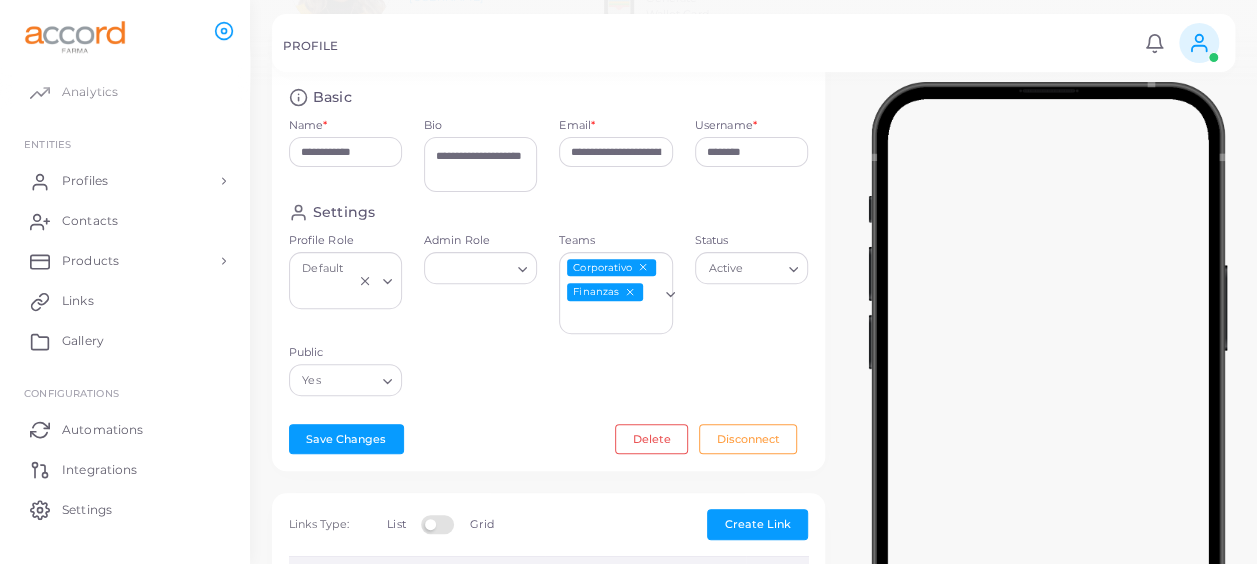 scroll, scrollTop: 220, scrollLeft: 0, axis: vertical 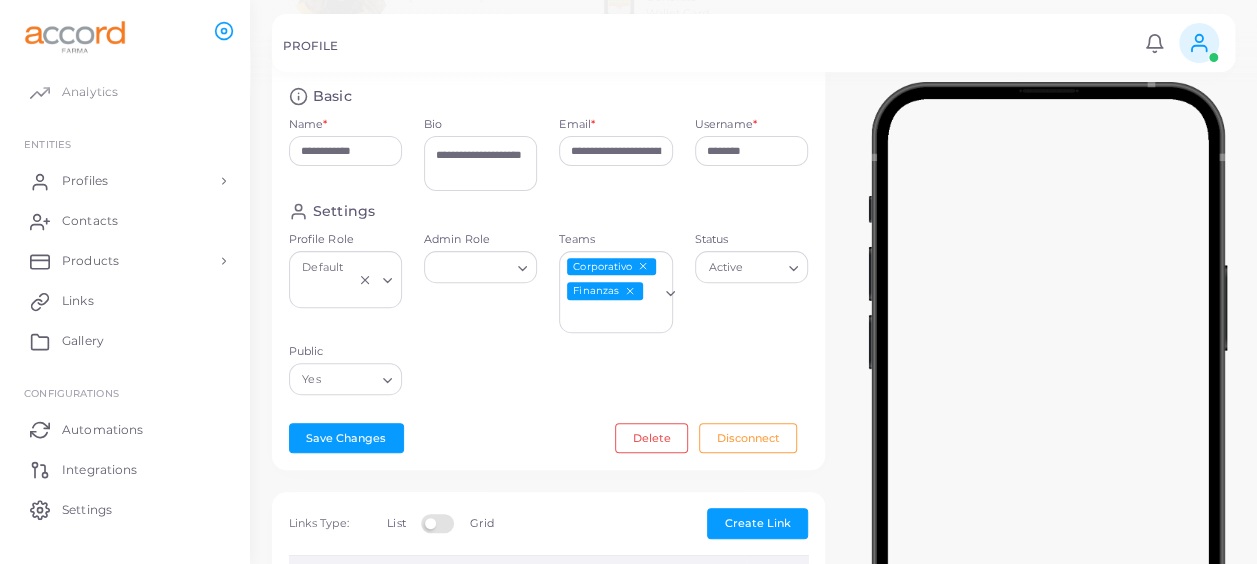 click on "[SETTINGS] [PROFILE] [ROLE] [LOADING] [ROLE] [LOADING] [TEAMS] [TEAM] [TEAM] [LOADING] [STATUS] [STATUS] [LOADING] [PUBLIC] [PUBLIC] [LOADING]" at bounding box center [549, 304] 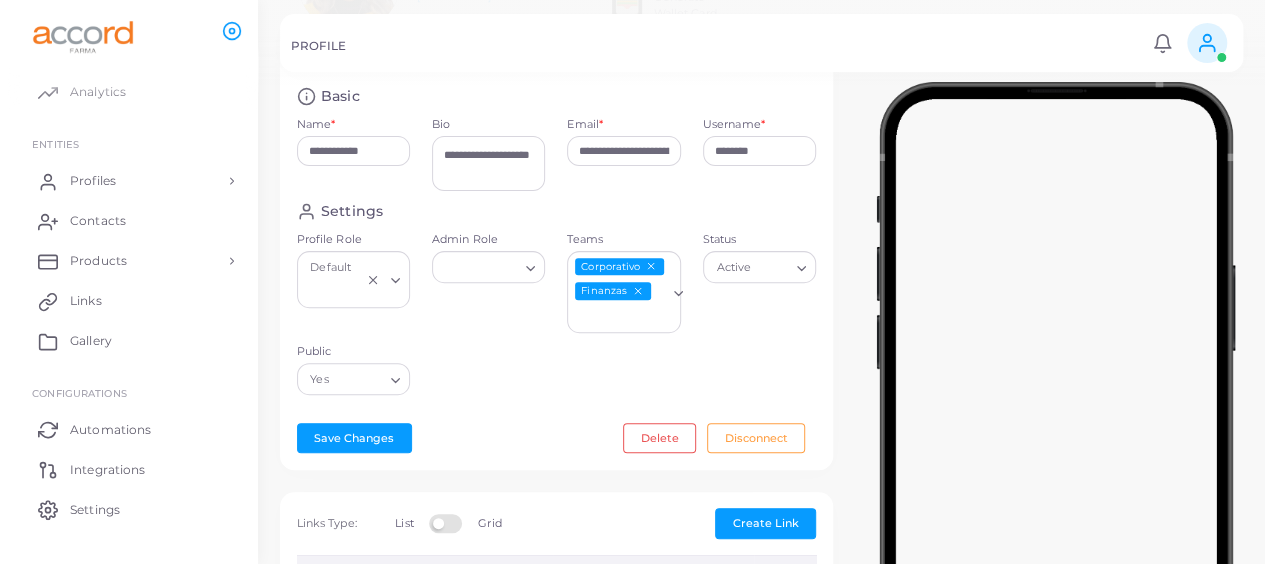 scroll, scrollTop: 0, scrollLeft: 0, axis: both 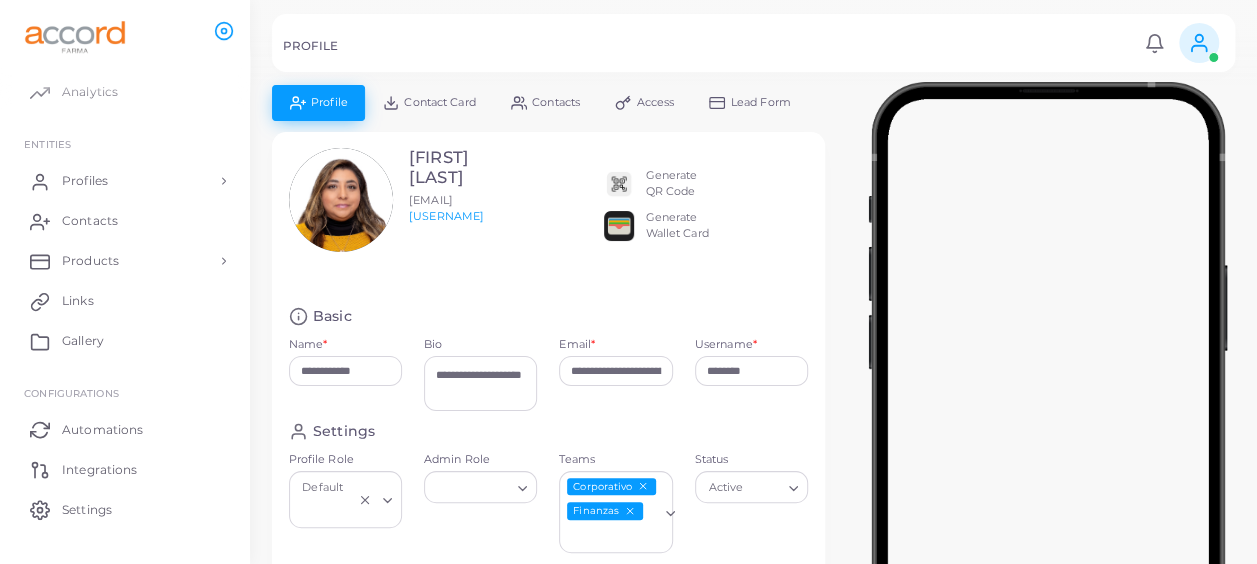 click on "Contacts" at bounding box center [556, 102] 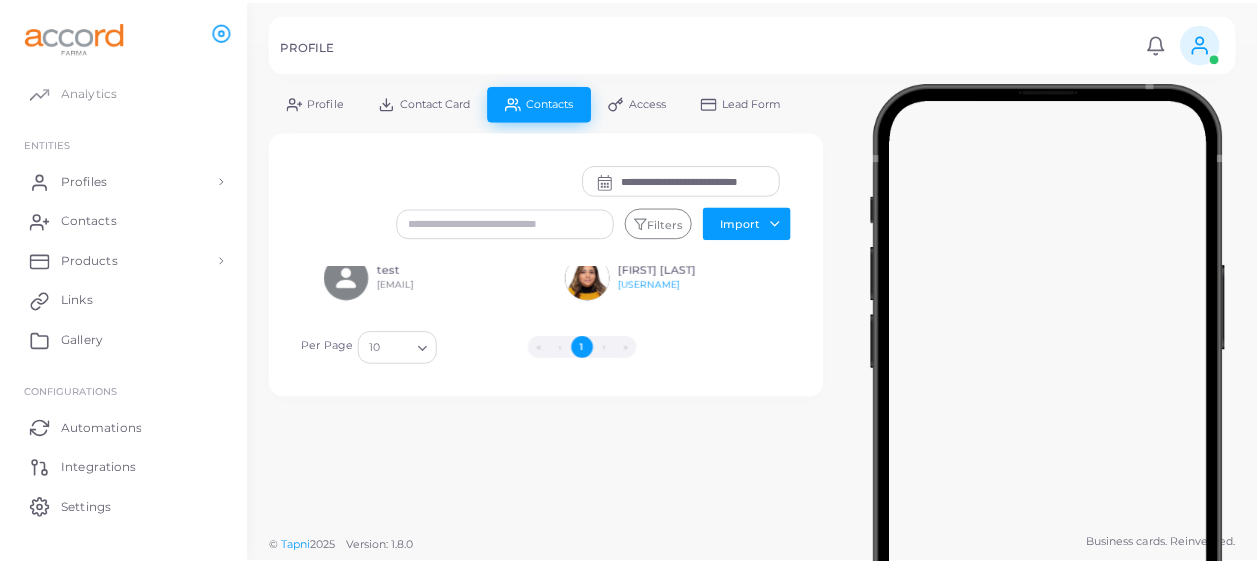 scroll, scrollTop: 132, scrollLeft: 0, axis: vertical 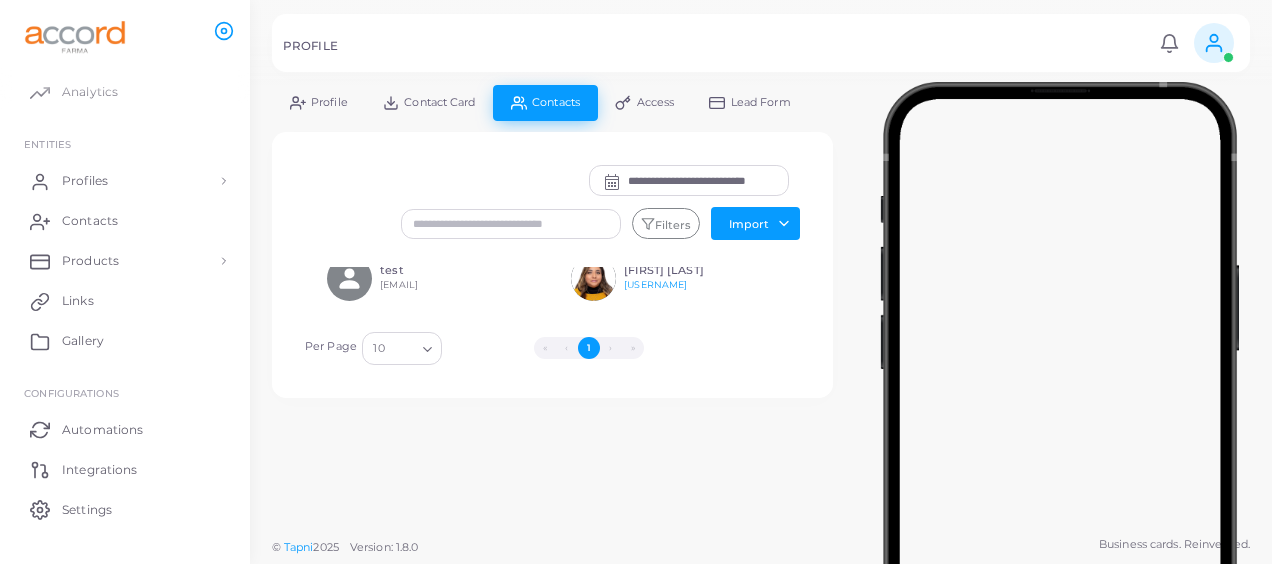 click on "[PROFILE] [NOTIFICATIONS] [NEW] [MARK] [USERNAME] ([EMAIL]) [LOGOUT] [INSIGHTS] [ANALYTICS] [ENTITIES] [PROFILES] [PROFILES] [PROFILE] [TEMPLATES] [QR] [CODE] [TEMPLATES] [WALLET] [TEMPLATES] [FORM] [TEMPLATES] [EMAIL] [TEMPLATES] [TEAMS] [PROFILE] [ROLES] [CONTACTS] [PRODUCTS] [PRODUCTS] [SHOP] [LINKS] [GALLERY] [CONFIGURATIONS] [AUTOMATIONS] [INTEGRATIONS] [SETTINGS] [SCHEDULE] [CALL] [PROFILE] [CONTACT] [CARD] [CONTACTS] [ACCESS] [LEAD] [FORM] [FIRST] [LAST] [EMAIL] [USERNAME] [GENERATE] [QR] [CODE] [GENERATE] [WALLET] [CARD] [BASIC] [NAME] [BIO] [EMAIL] [USERNAME] [SETTINGS] [PROFILE] [ROLE] [ROLE] [LOADING] [ADMIN] [ROLE] [LOADING] [TEAMS] [TEAM] [TEAM] [LOADING] [STATUS] [STATUS] [LOADING] [PUBLIC] [PUBLIC] [LOADING] [SAVE] [CHANGES] [DELETE] [DISCONNECT]" at bounding box center [636, 282] 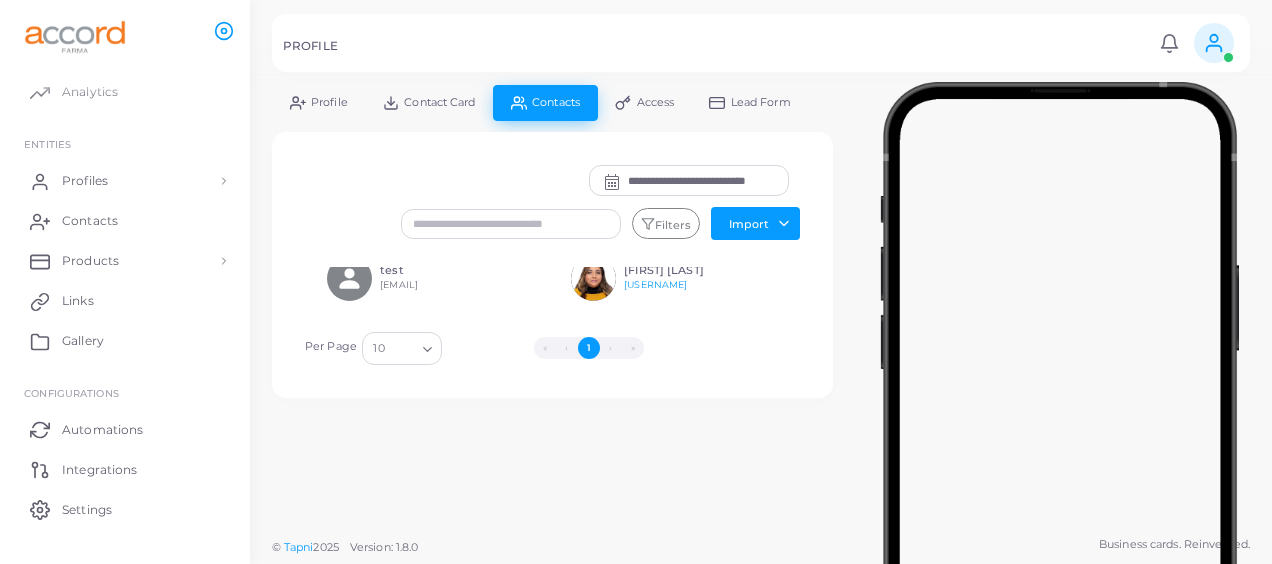 click on "Profile" at bounding box center [329, 102] 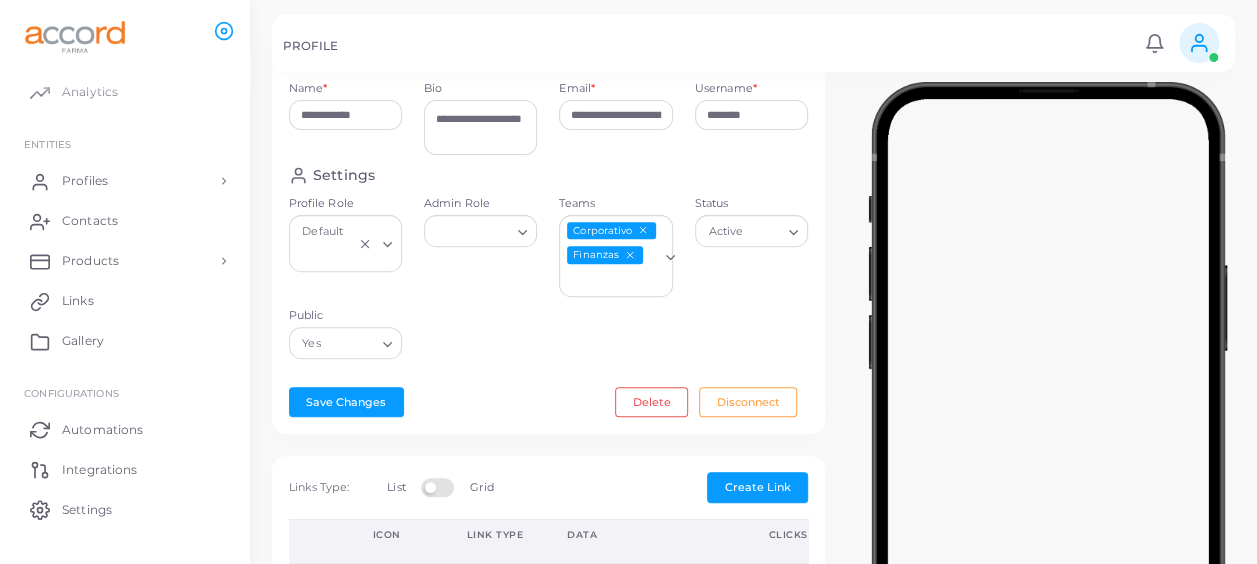 scroll, scrollTop: 252, scrollLeft: 0, axis: vertical 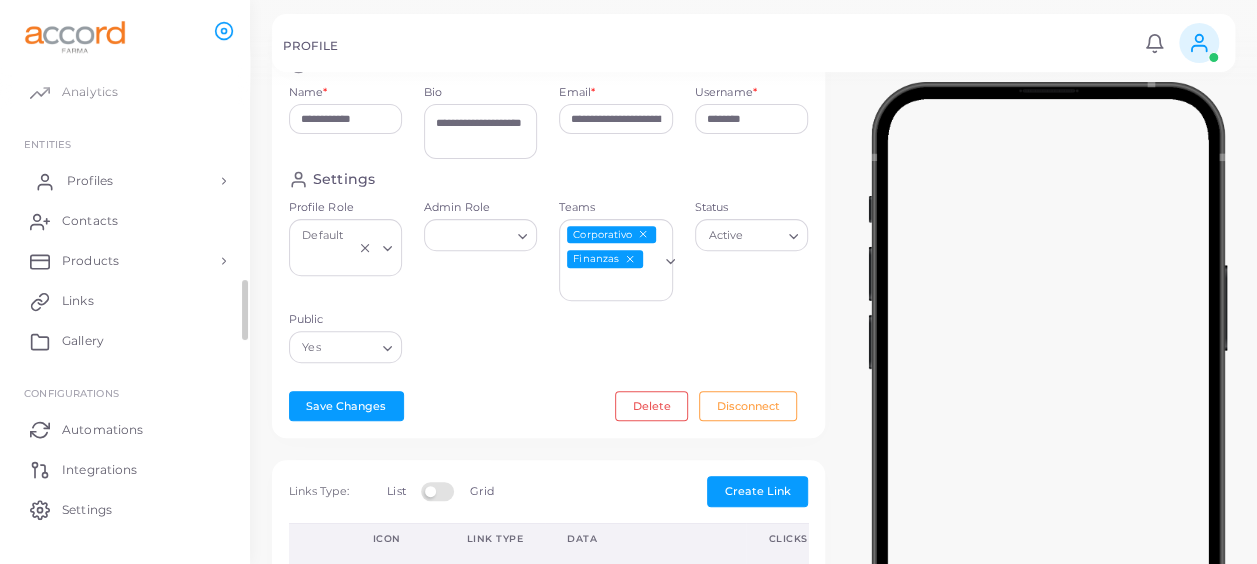 click on "Profiles" at bounding box center [125, 181] 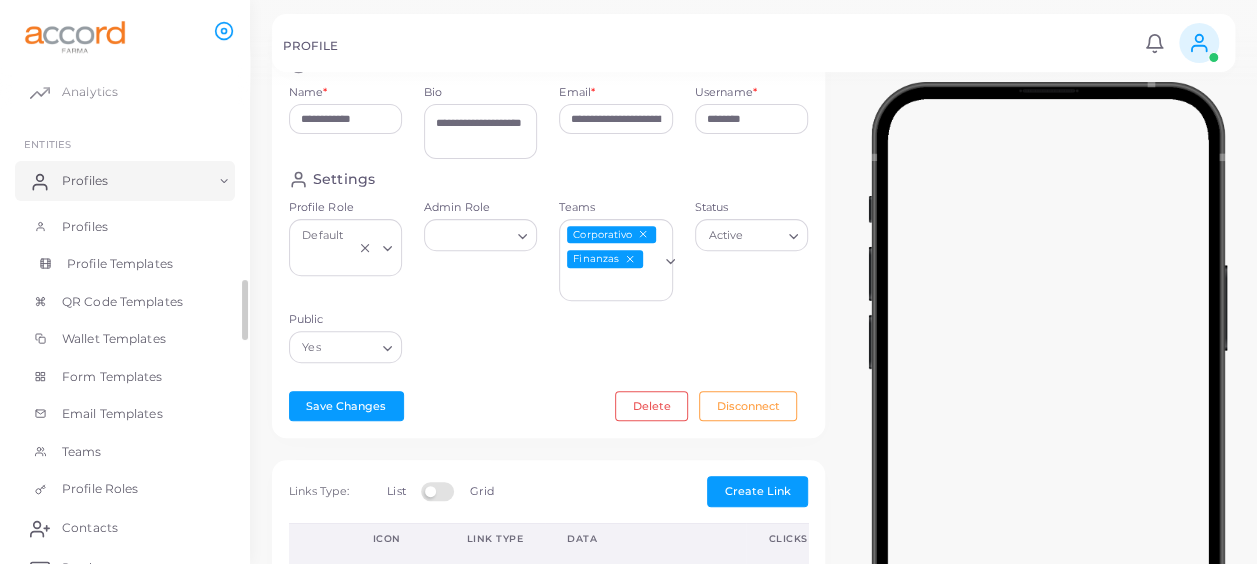 click on "Profile Templates" at bounding box center (120, 264) 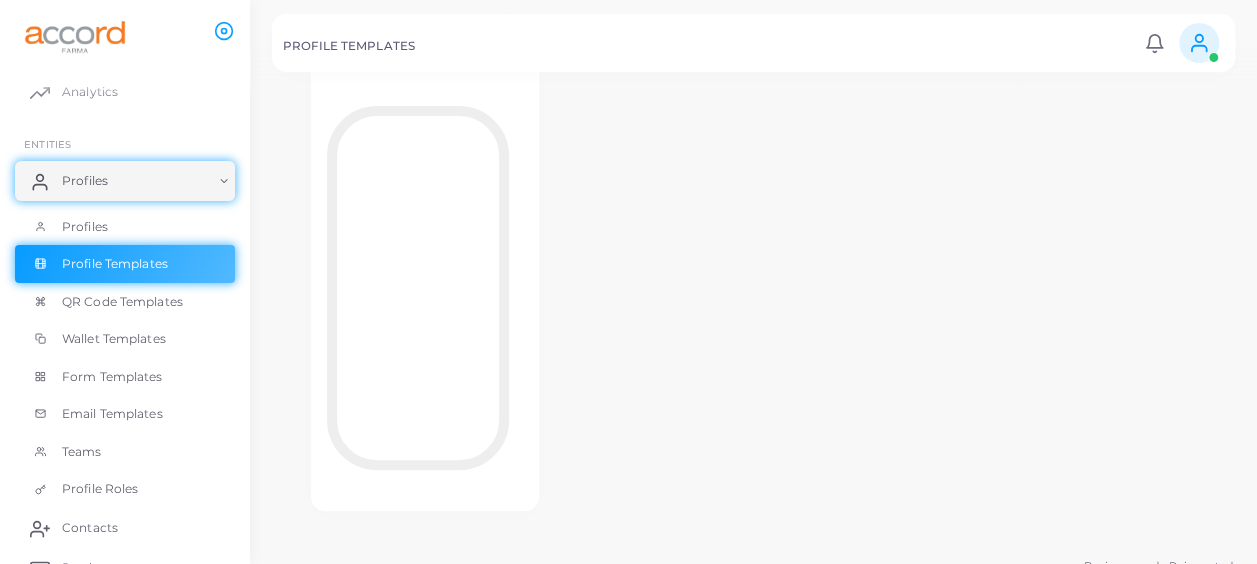 scroll, scrollTop: 158, scrollLeft: 0, axis: vertical 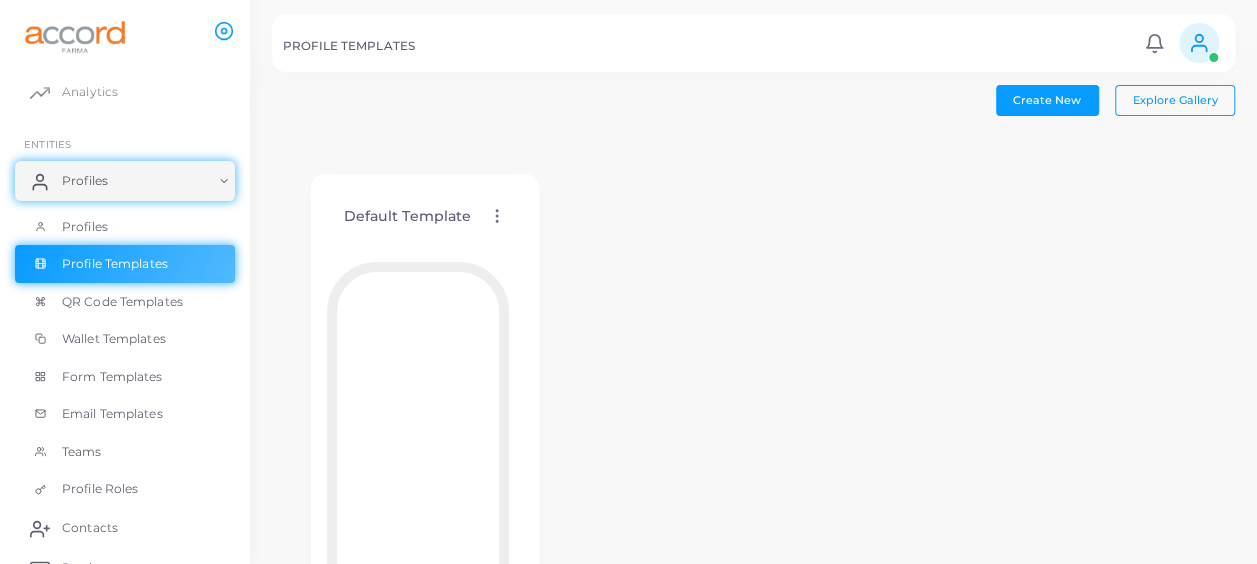 click on "[TEMPLATE] [ACTION] [ACTION] [ACTION] [ACTION]" at bounding box center (424, 216) 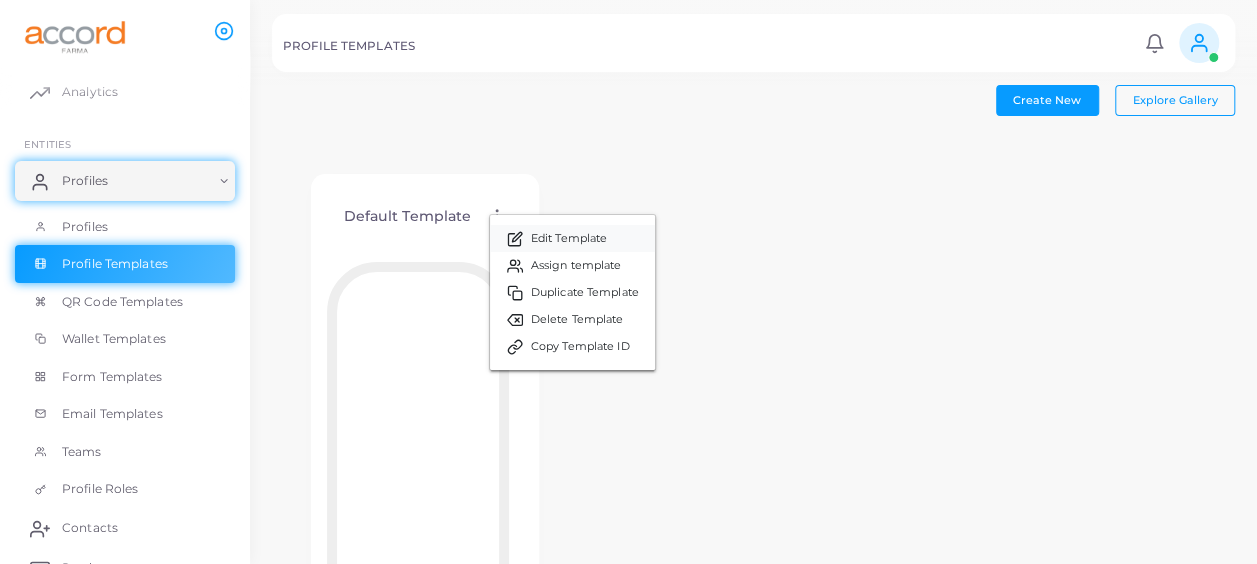 click on "Edit Template" at bounding box center (572, 238) 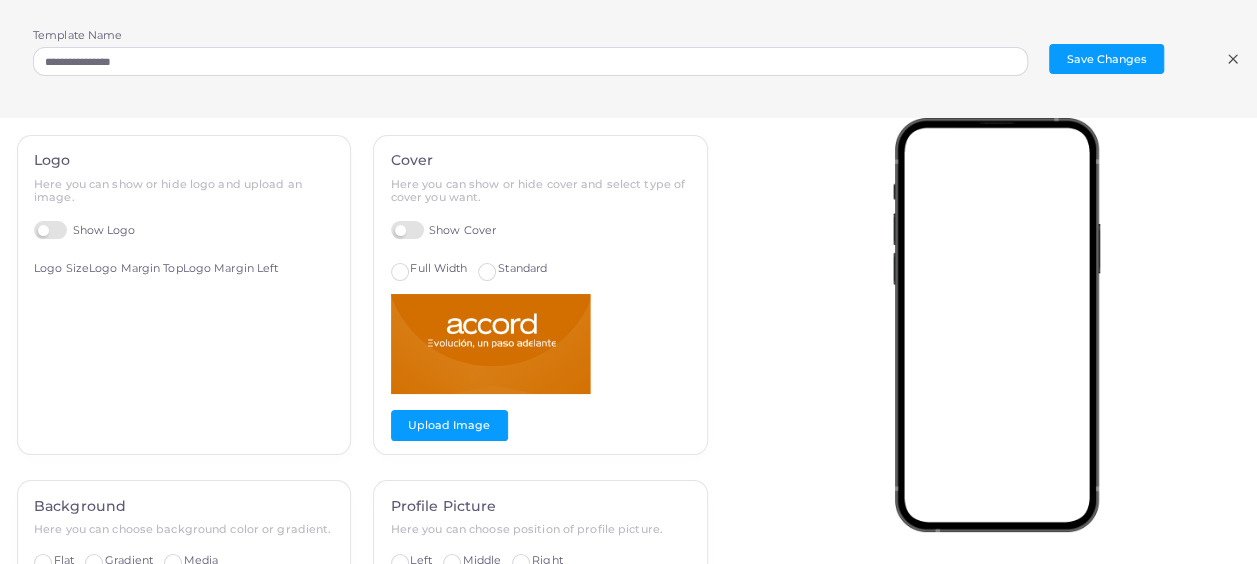 scroll, scrollTop: 34, scrollLeft: 0, axis: vertical 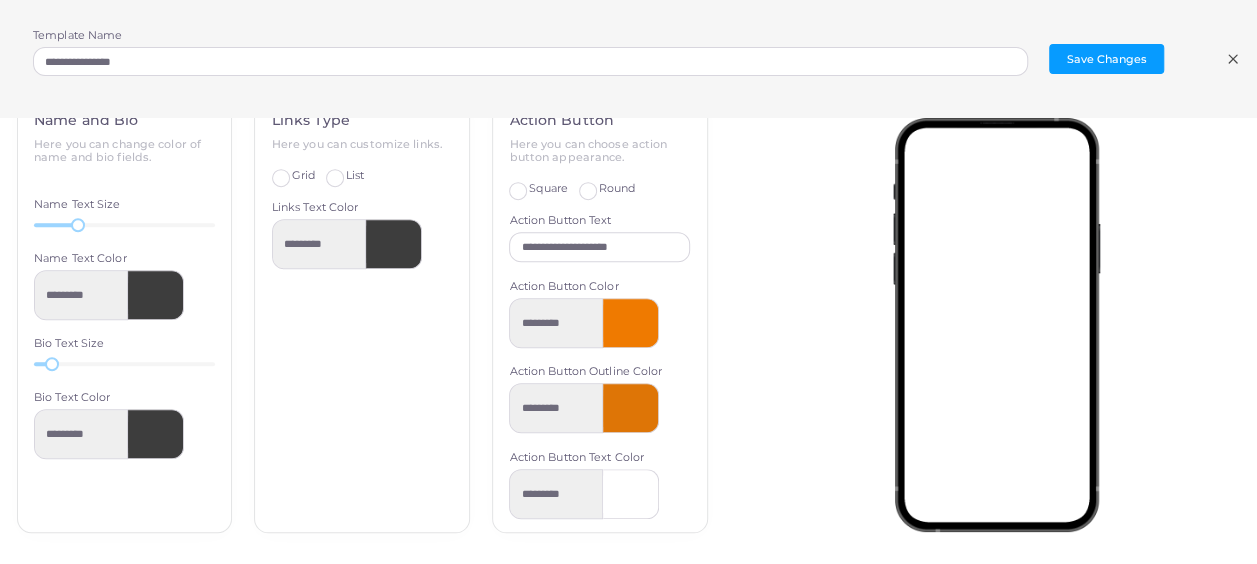 click on "[TEMPLATE] [ACTION]" at bounding box center [628, 59] 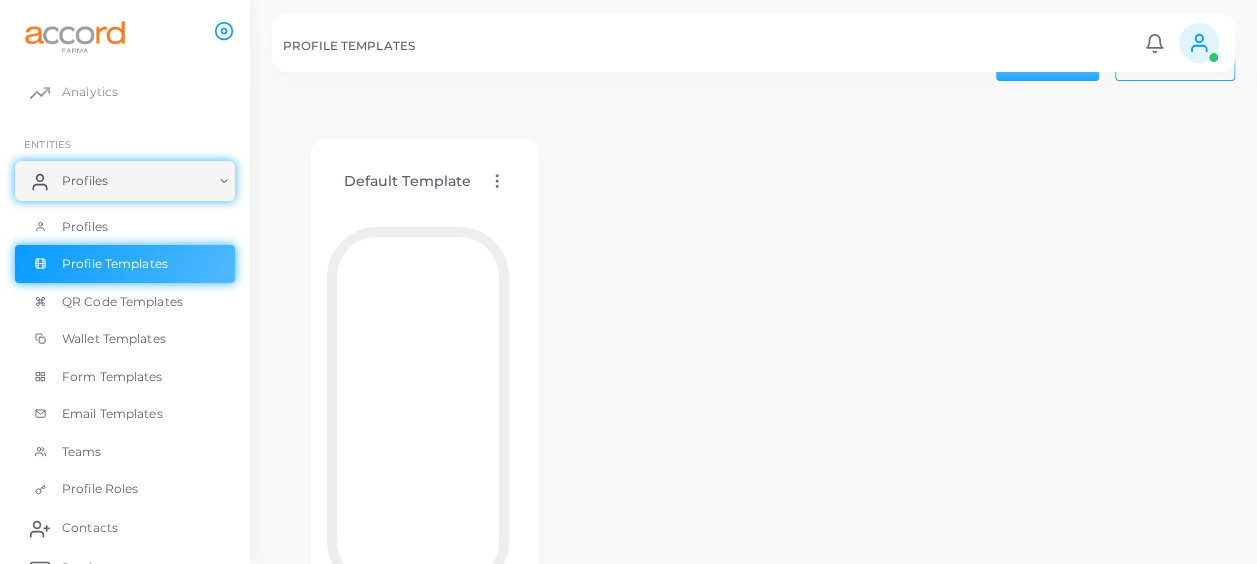 scroll, scrollTop: 0, scrollLeft: 0, axis: both 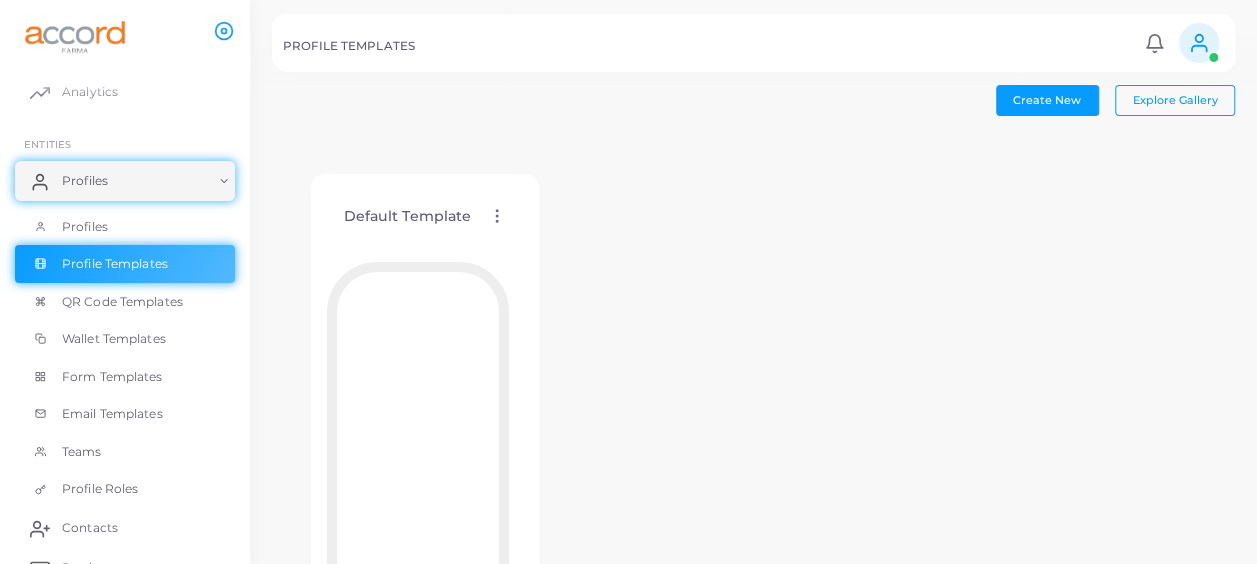 click on "Form Templates" at bounding box center [125, 377] 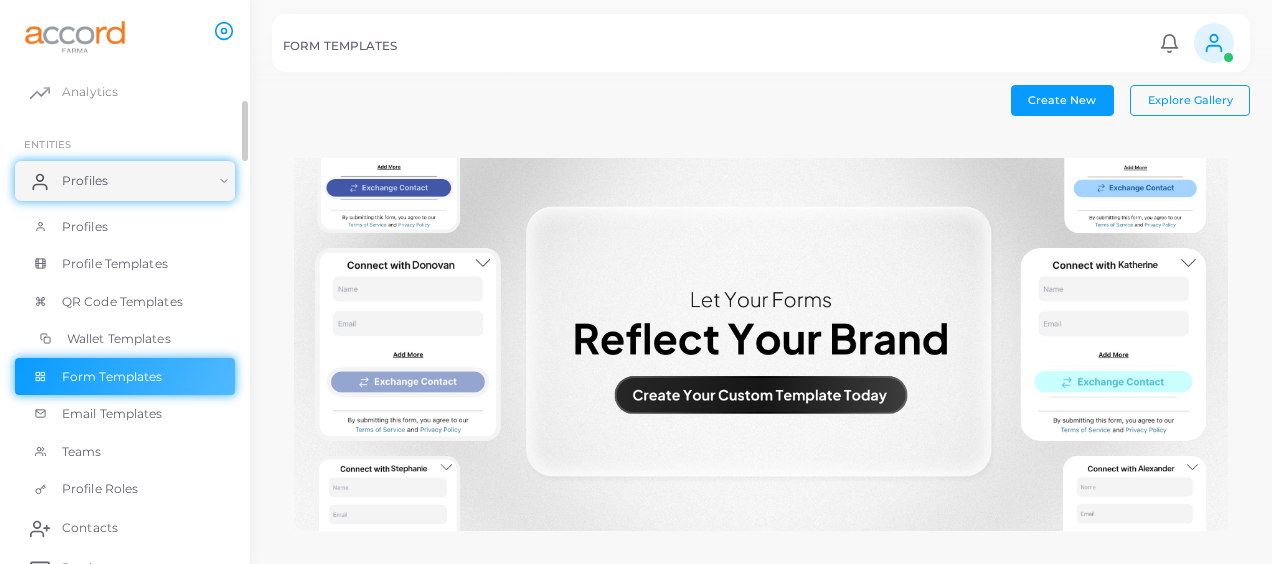 click on "Wallet Templates" at bounding box center (119, 339) 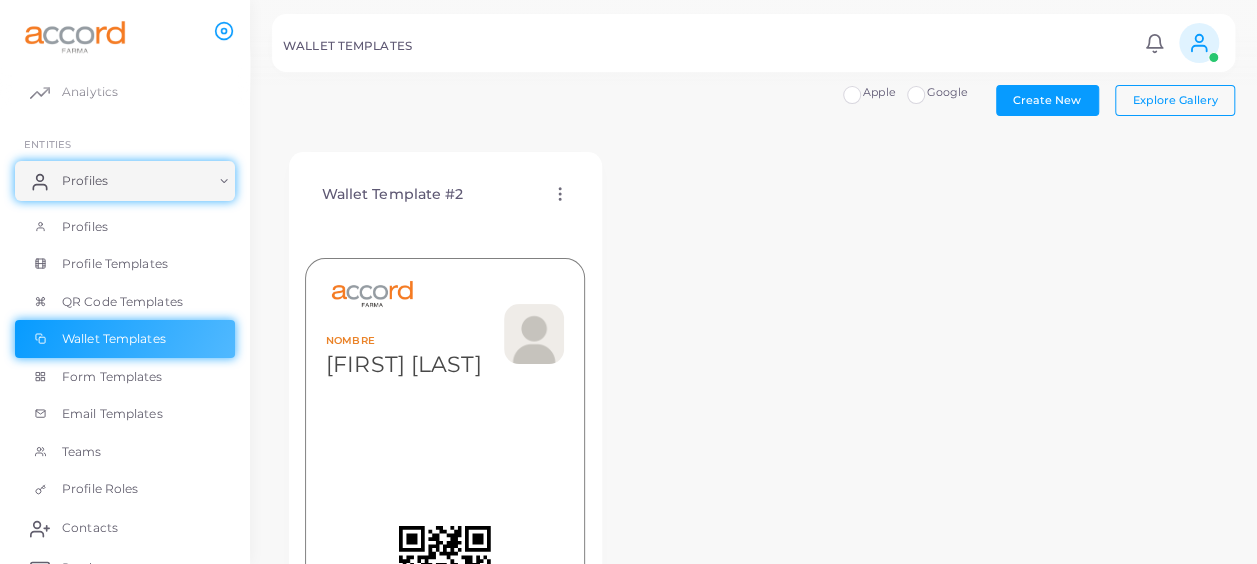 click on "[WALLET] [TEMPLATE] [ACTION] [ACTION] [ACTION] [ACTION] [NAME] [FIRST] [LAST]" at bounding box center [753, 404] 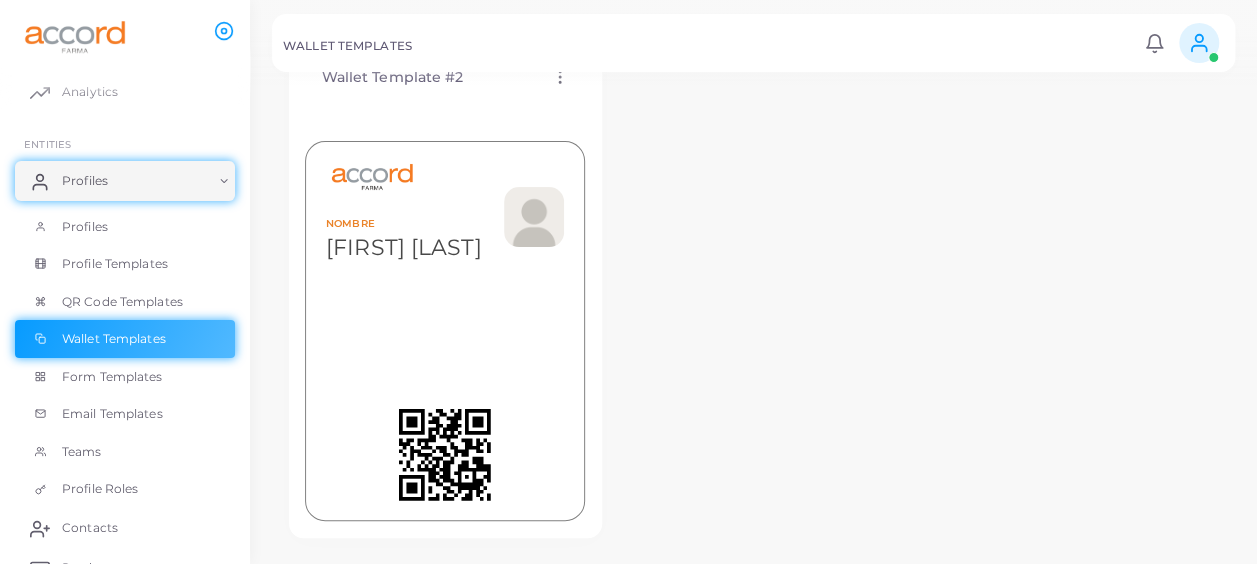 scroll, scrollTop: 118, scrollLeft: 0, axis: vertical 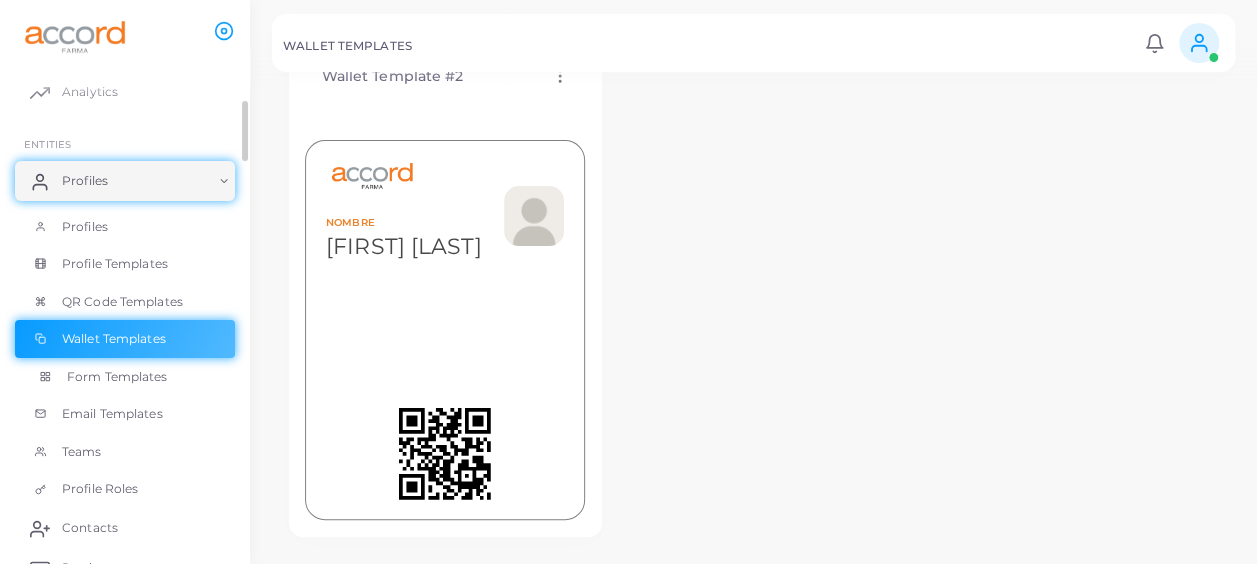 click on "Form Templates" at bounding box center [125, 377] 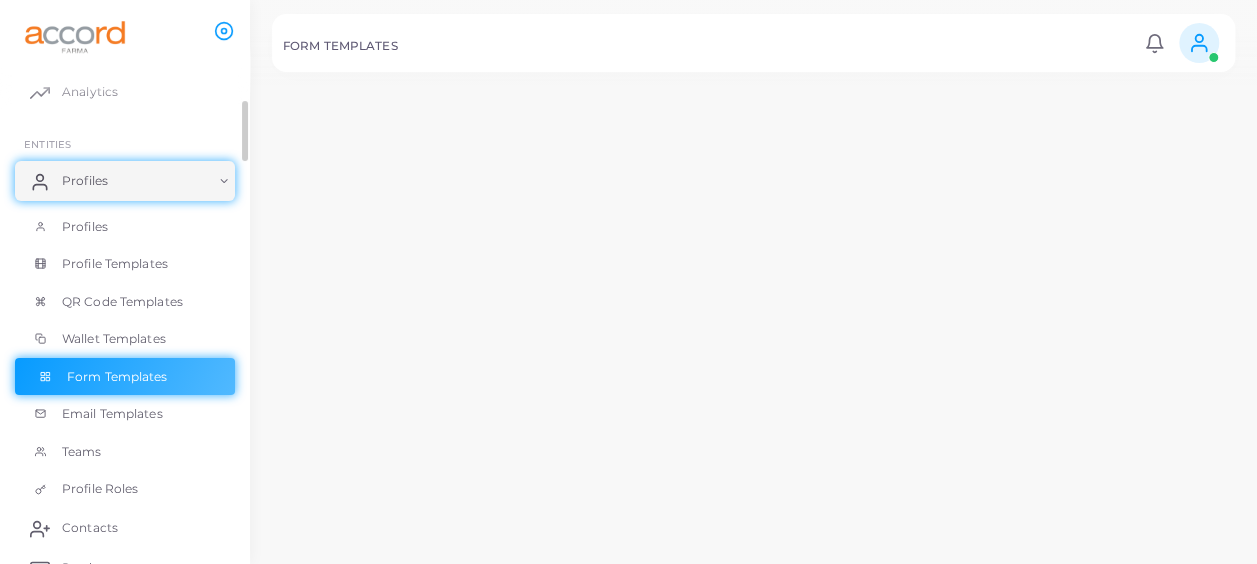 scroll, scrollTop: 0, scrollLeft: 0, axis: both 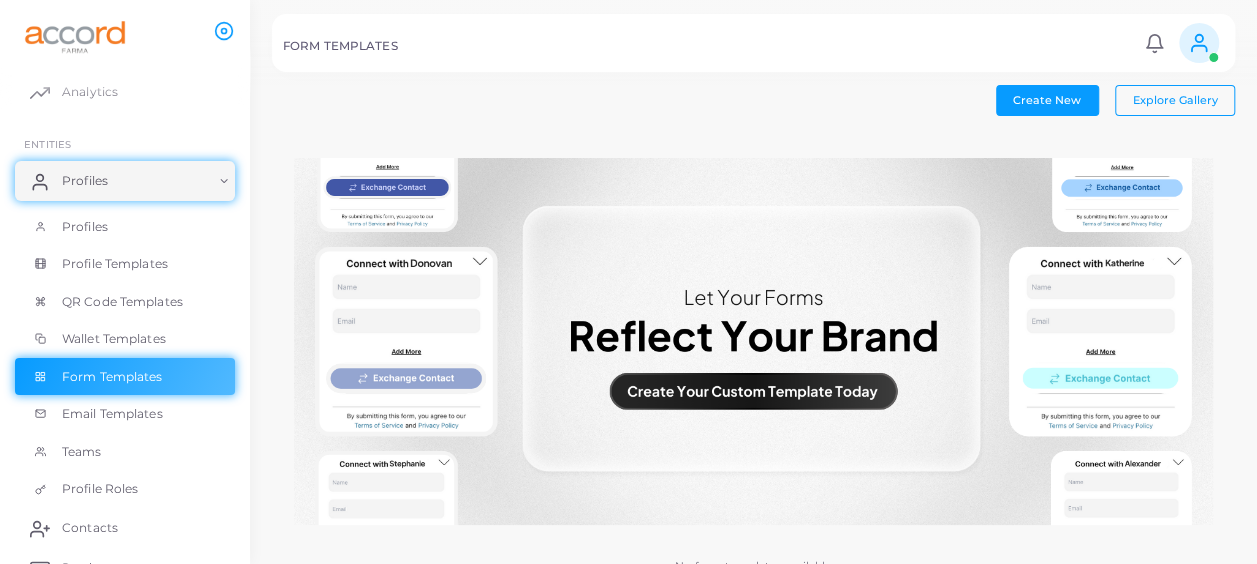 click at bounding box center (753, 342) 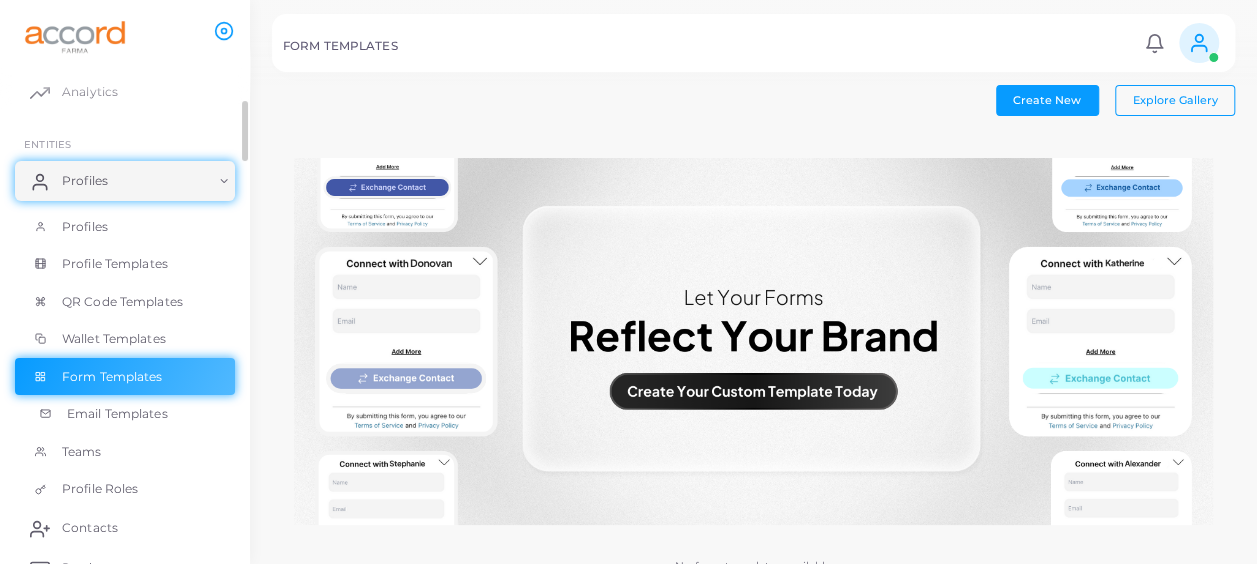 click on "Email Templates" at bounding box center [117, 414] 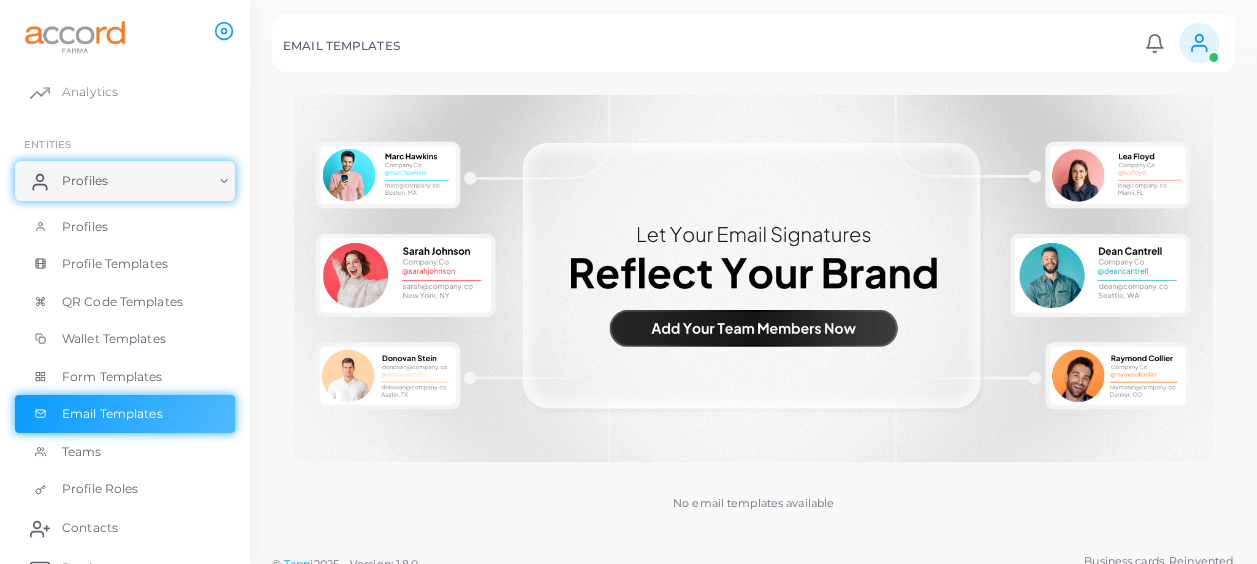 scroll, scrollTop: 67, scrollLeft: 0, axis: vertical 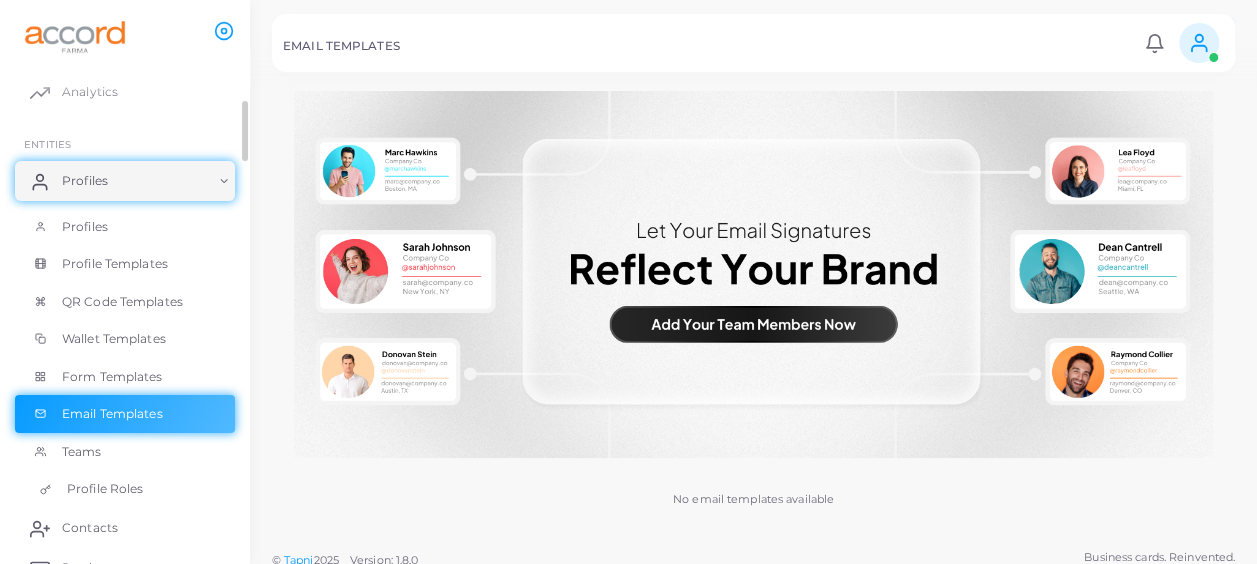 click on "Profile Roles" at bounding box center (105, 489) 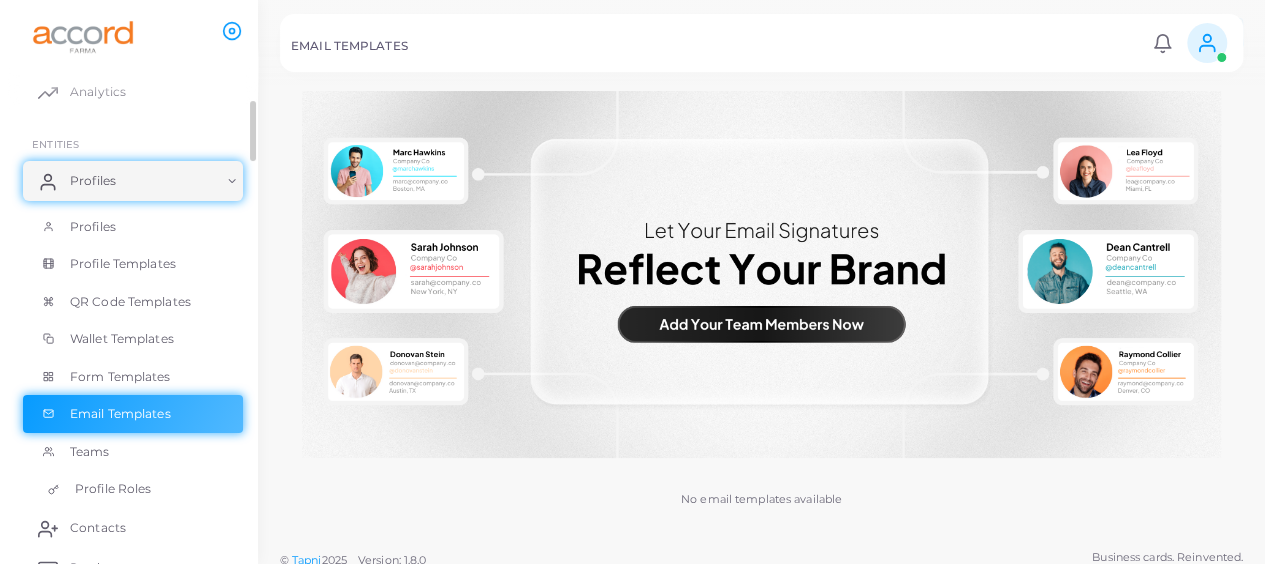 scroll, scrollTop: 0, scrollLeft: 0, axis: both 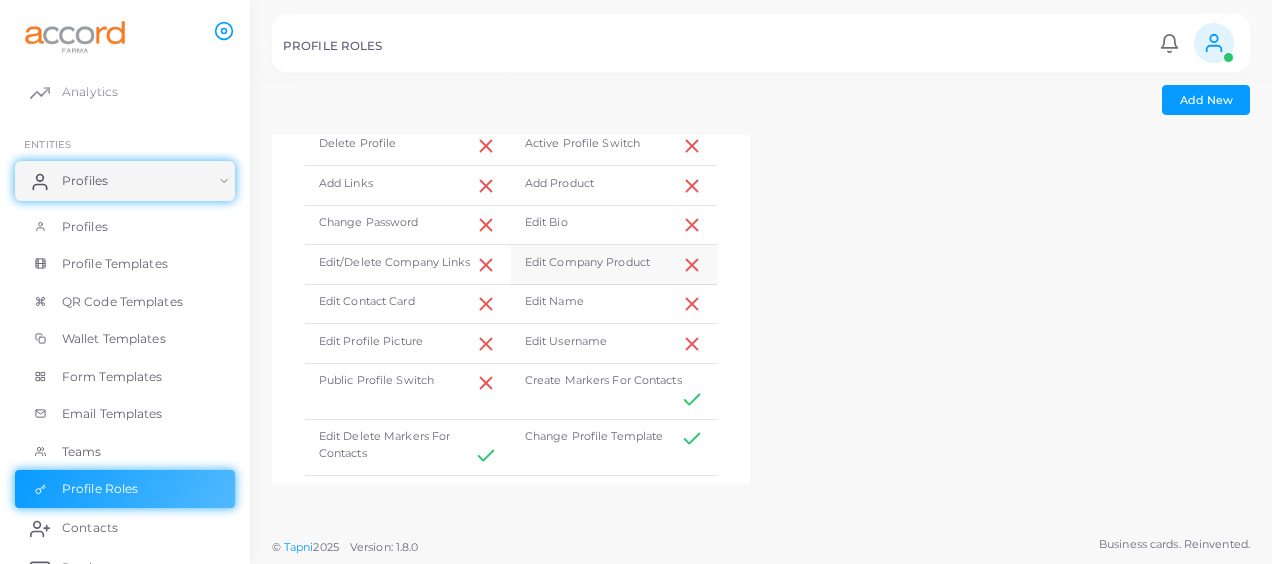 click on "Edit Company Product" at bounding box center [614, 265] 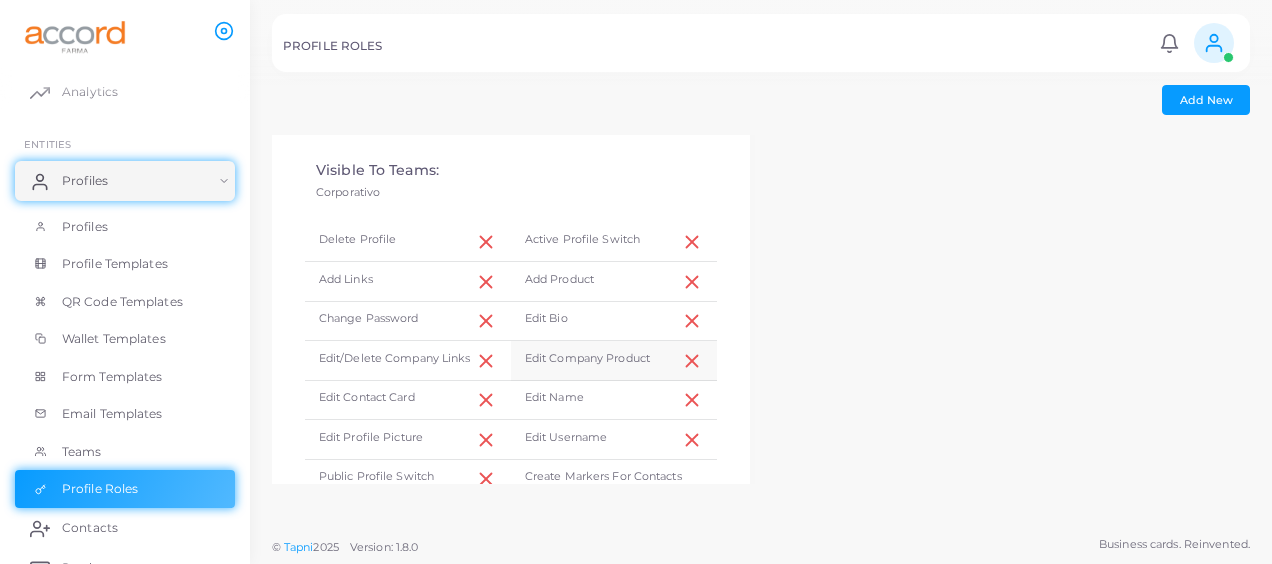 scroll, scrollTop: 0, scrollLeft: 0, axis: both 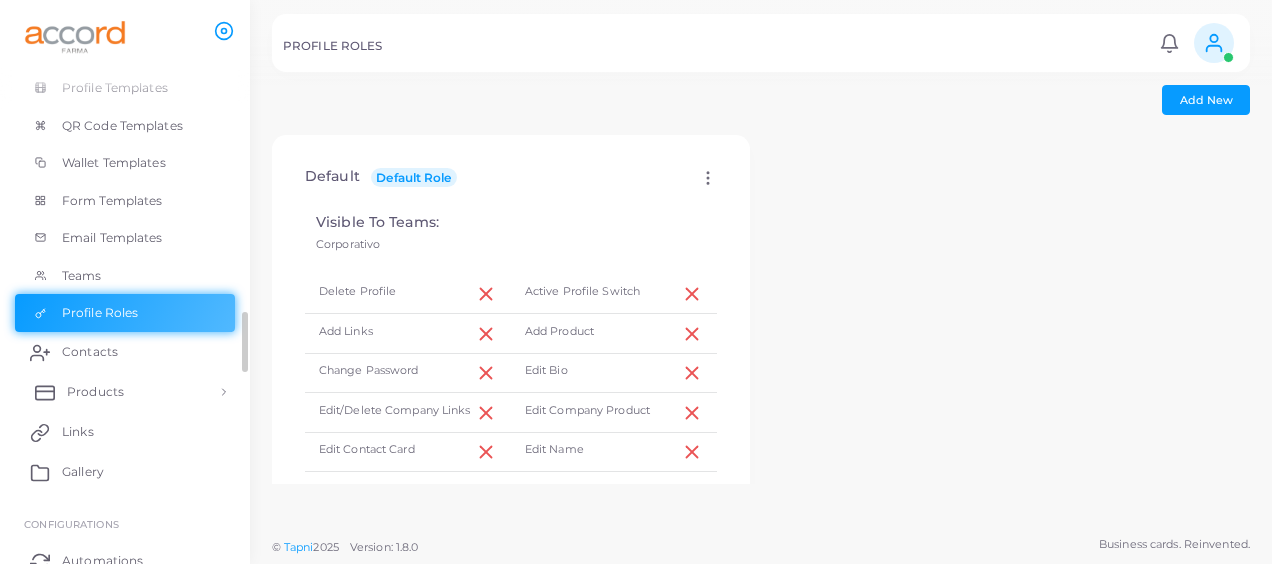 click on "Products" at bounding box center (125, 392) 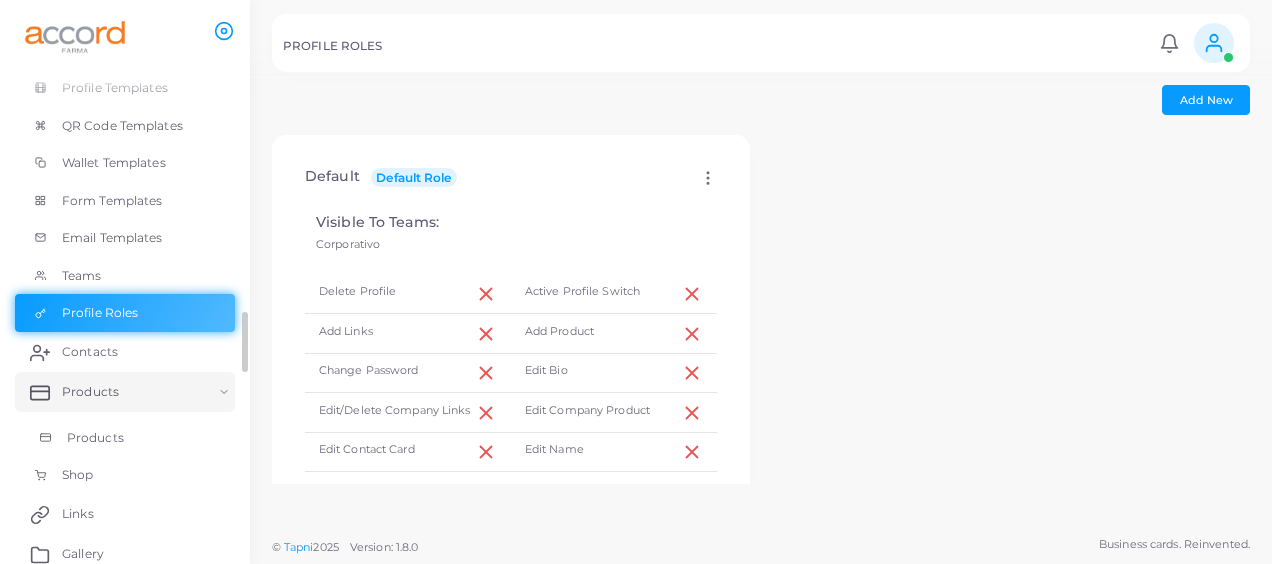click on "Products" at bounding box center [125, 438] 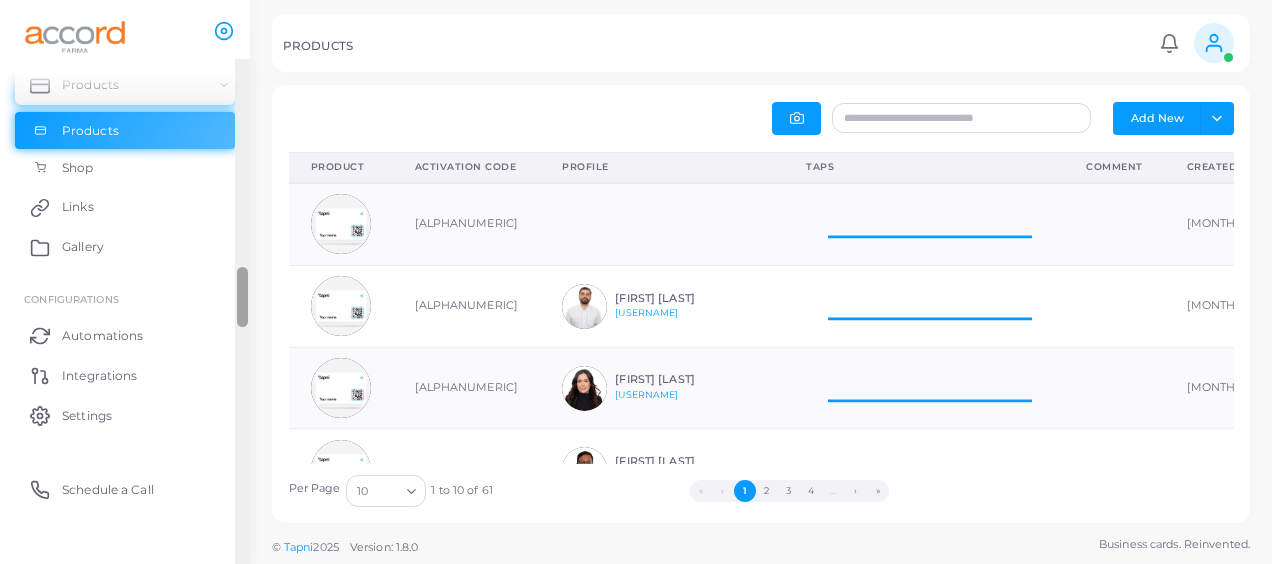 scroll, scrollTop: 16, scrollLeft: 16, axis: both 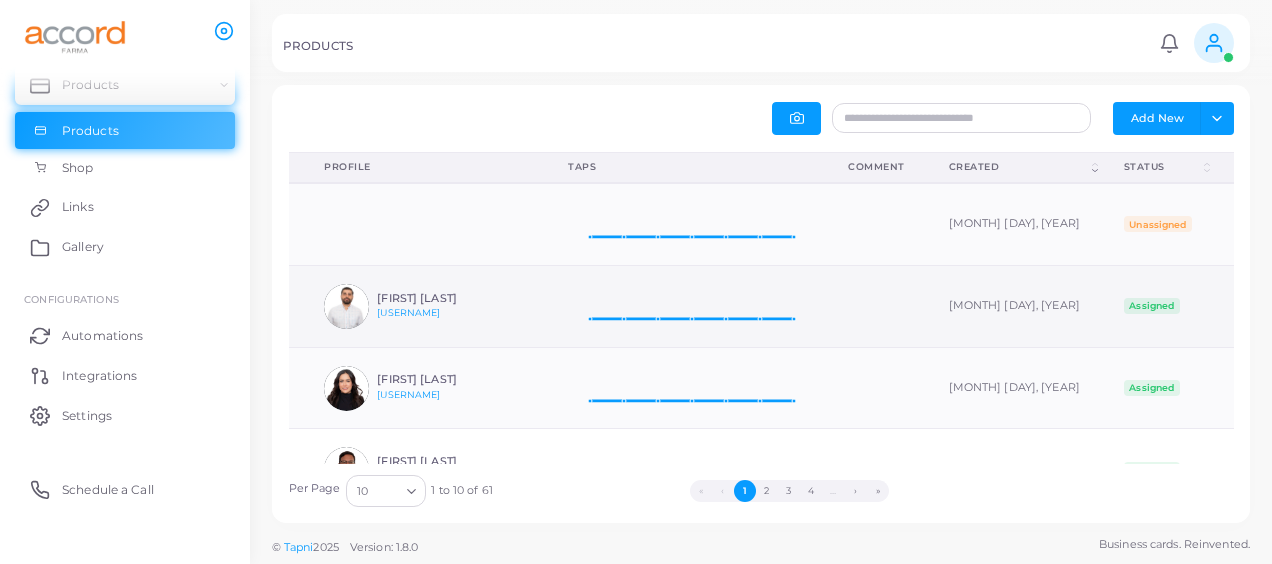 click 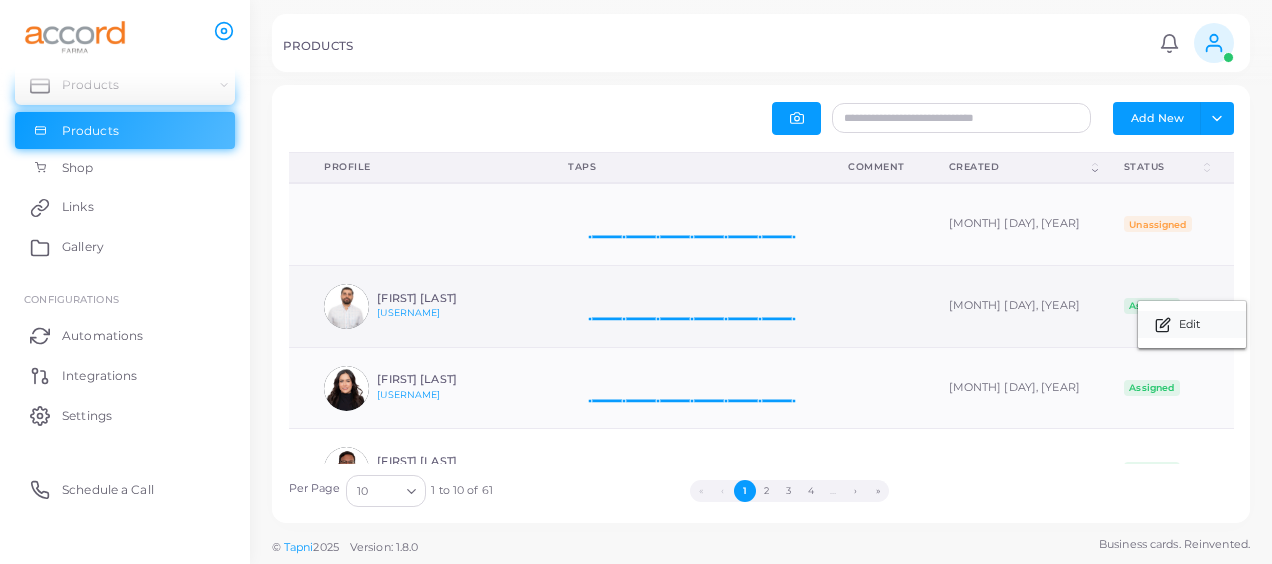 click on "Edit" at bounding box center [1189, 325] 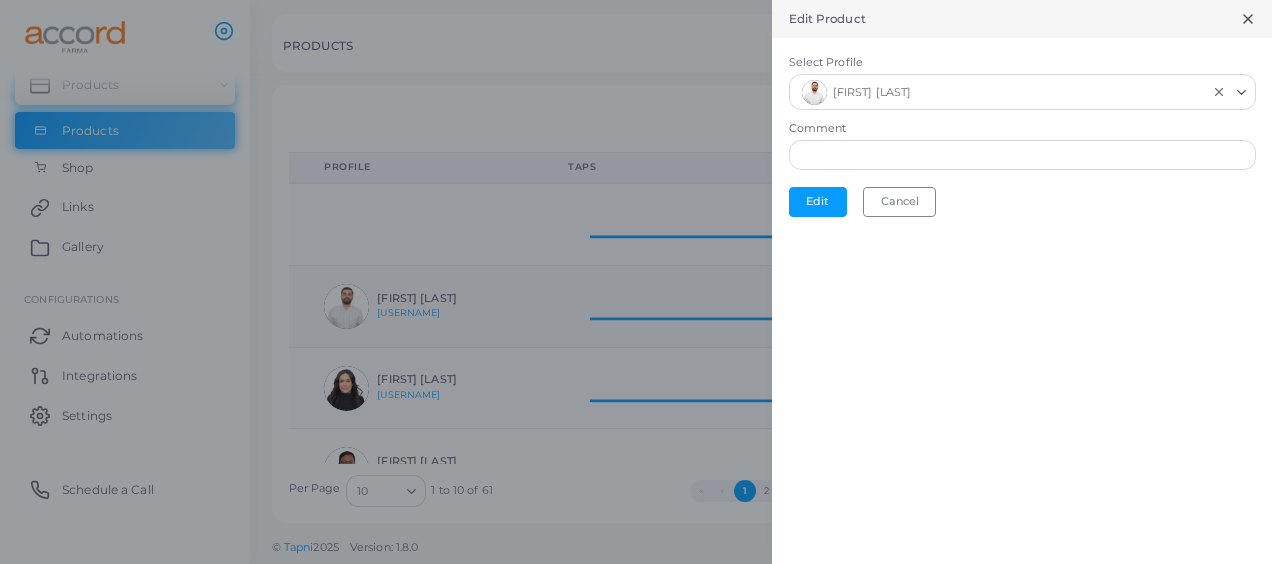 scroll, scrollTop: 16, scrollLeft: 16, axis: both 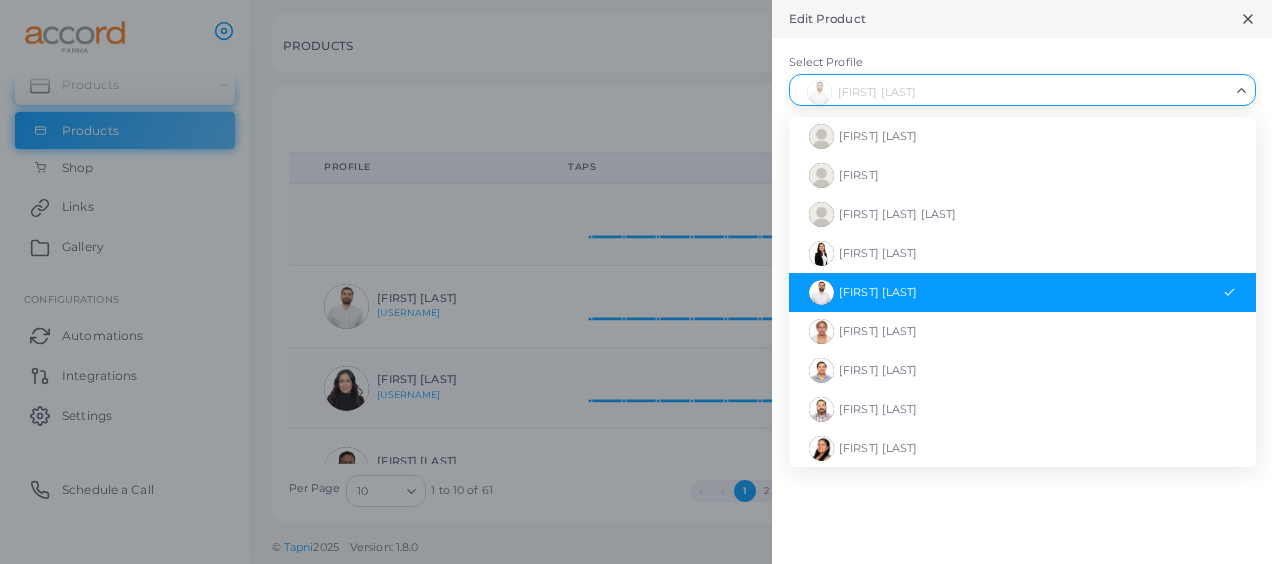 click 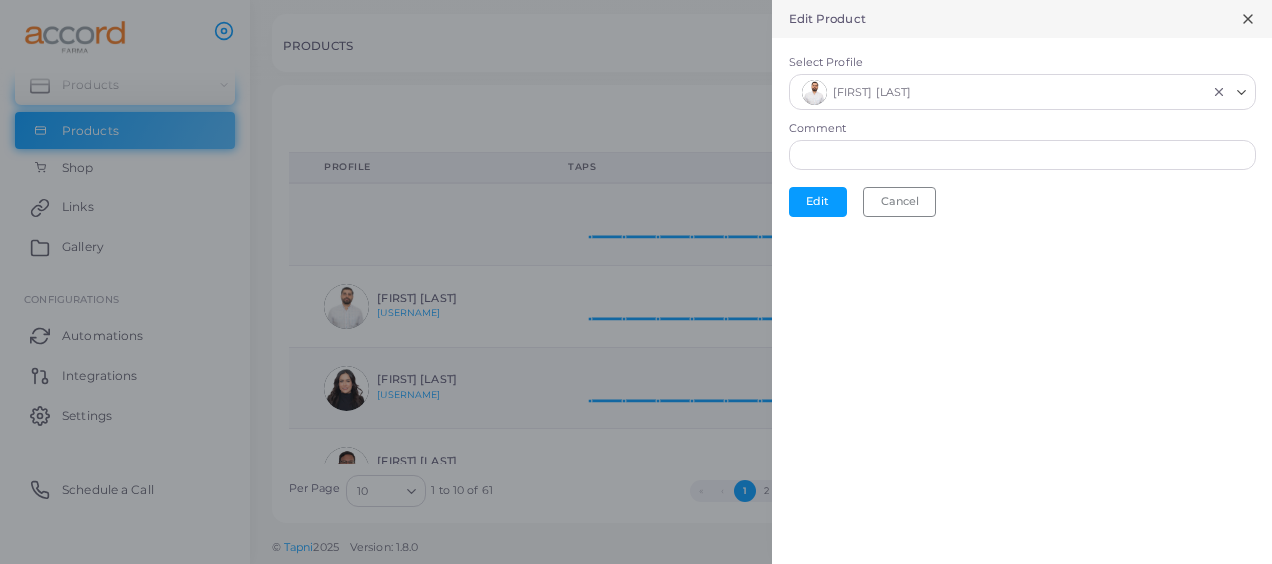 click 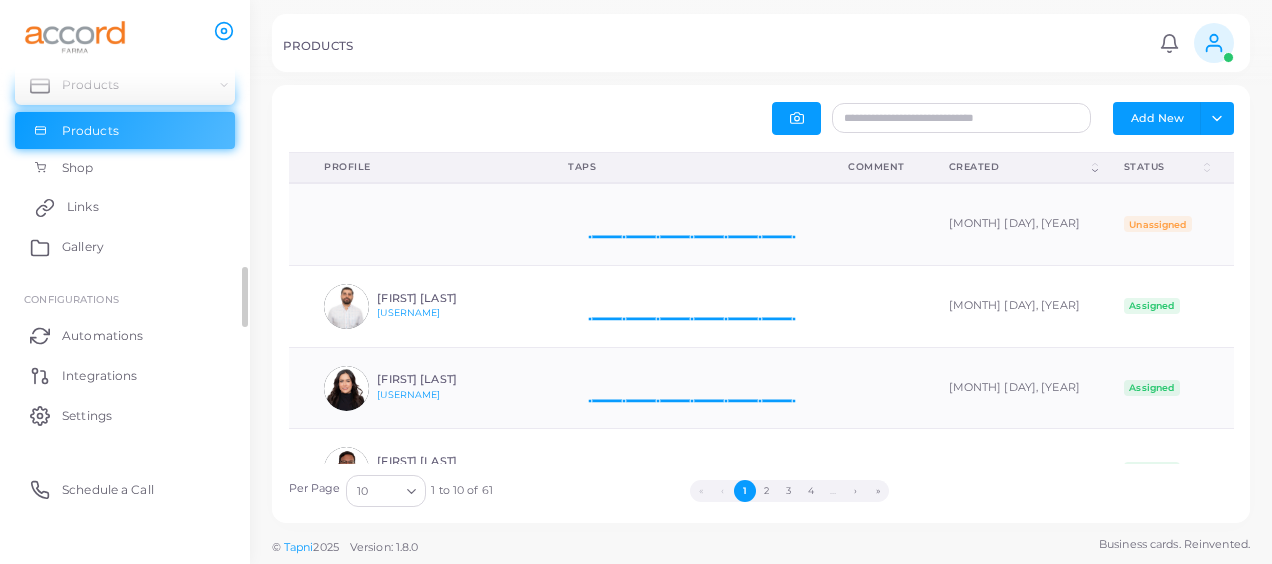 click on "Links" at bounding box center [125, 207] 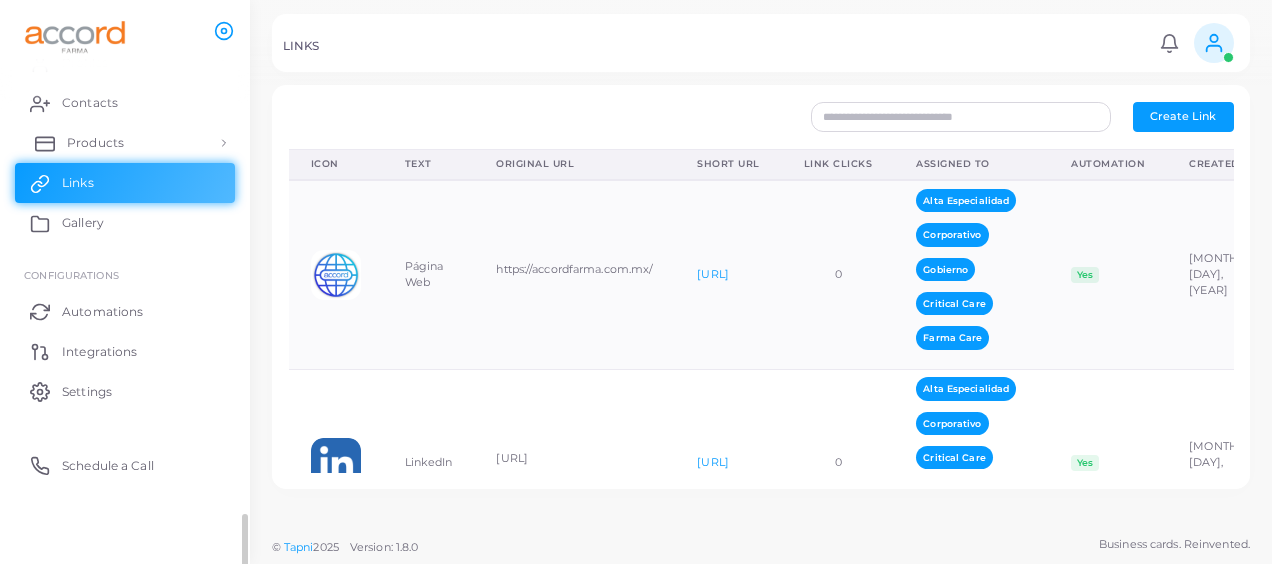 click on "Products" at bounding box center (95, 143) 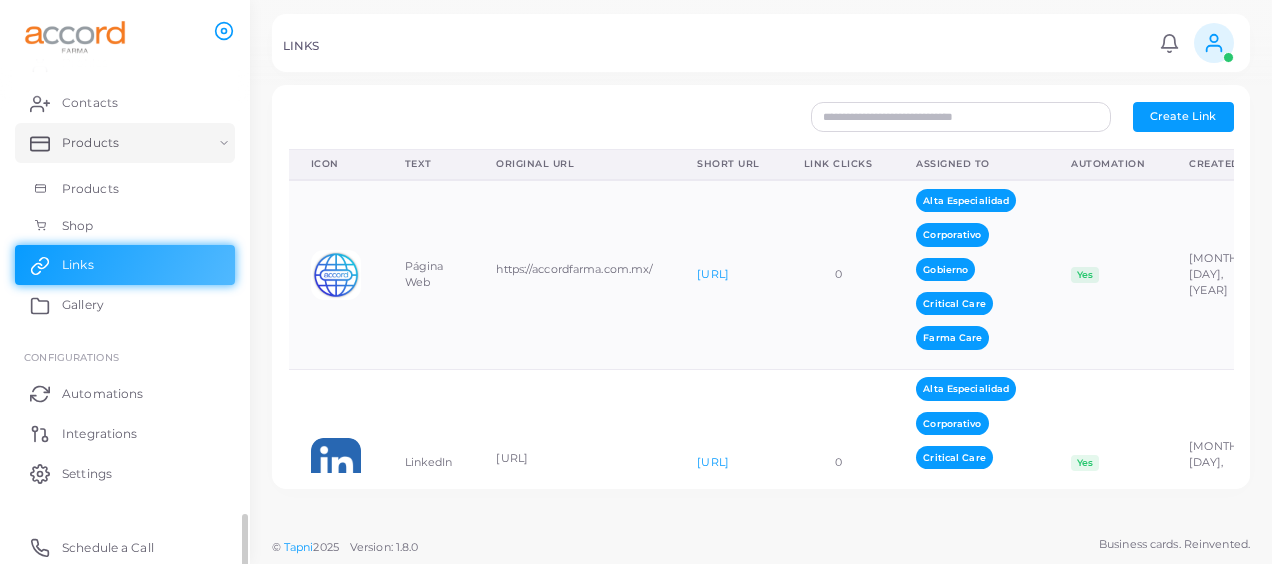 click on "Products  Products Shop" at bounding box center [125, 184] 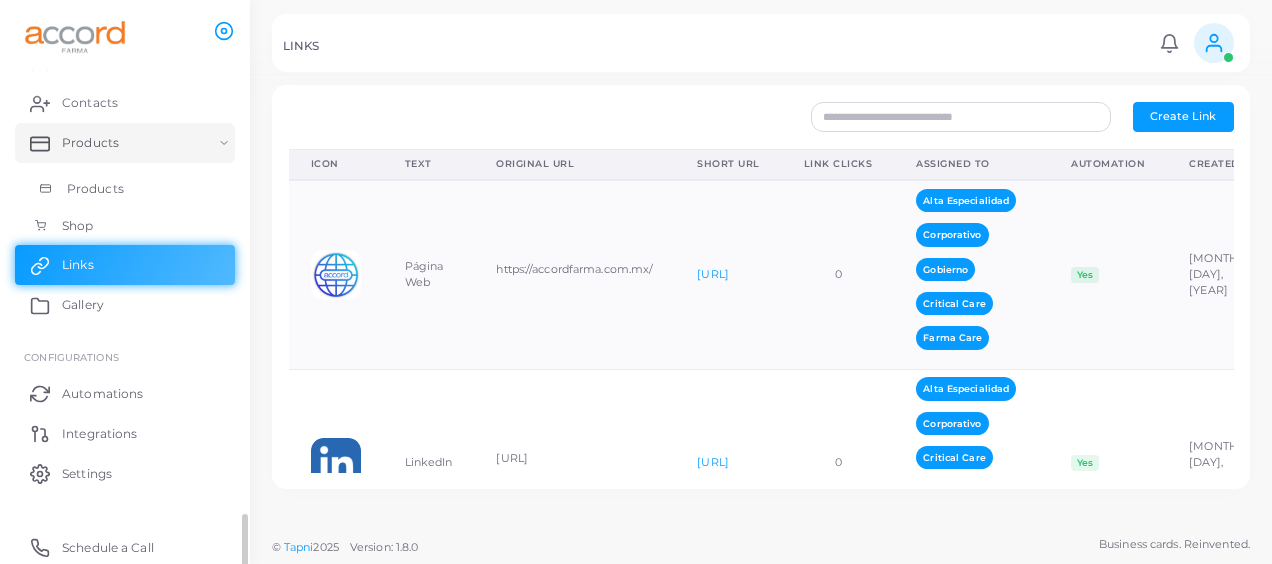 click on "Products" at bounding box center (95, 189) 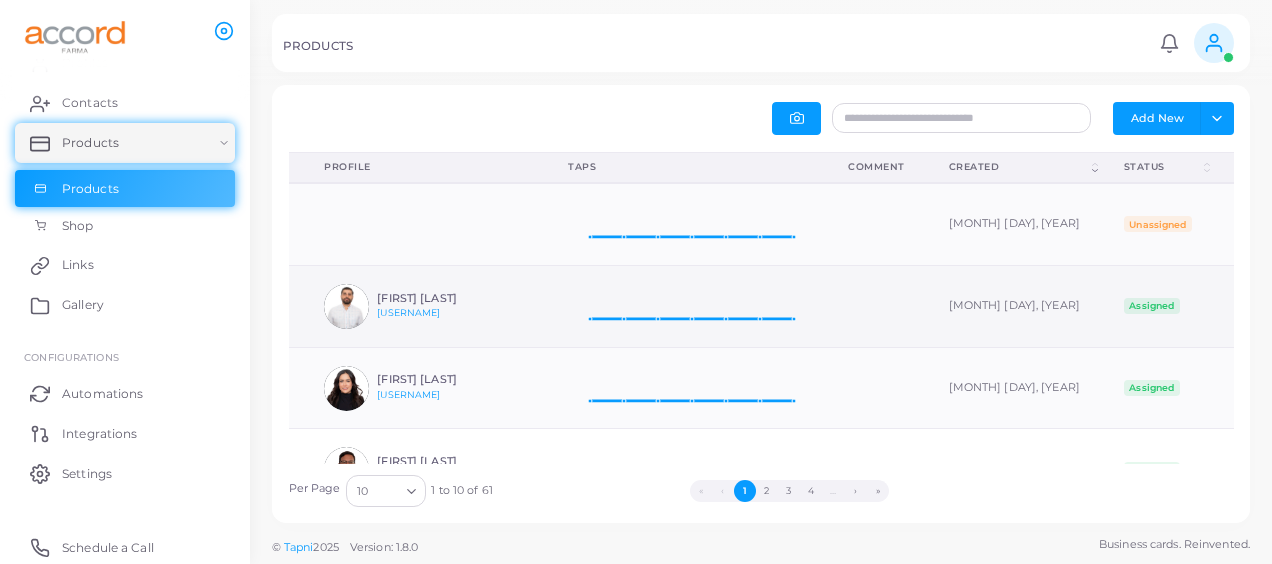 click on "Edit" at bounding box center (1245, 306) 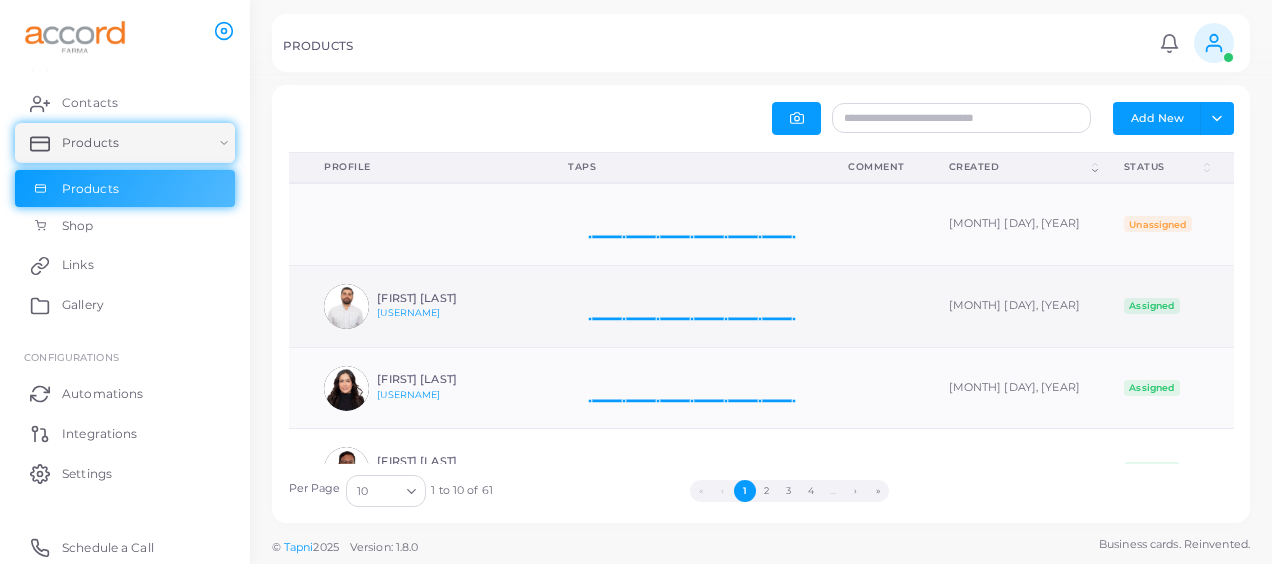 click 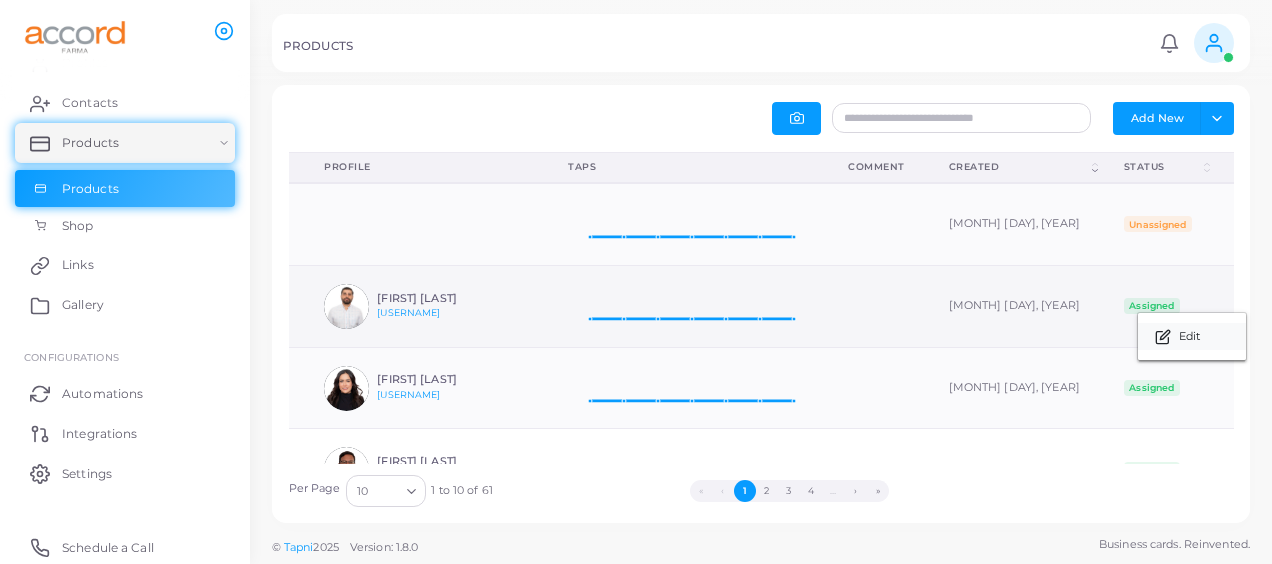 click on "Edit" at bounding box center (1189, 337) 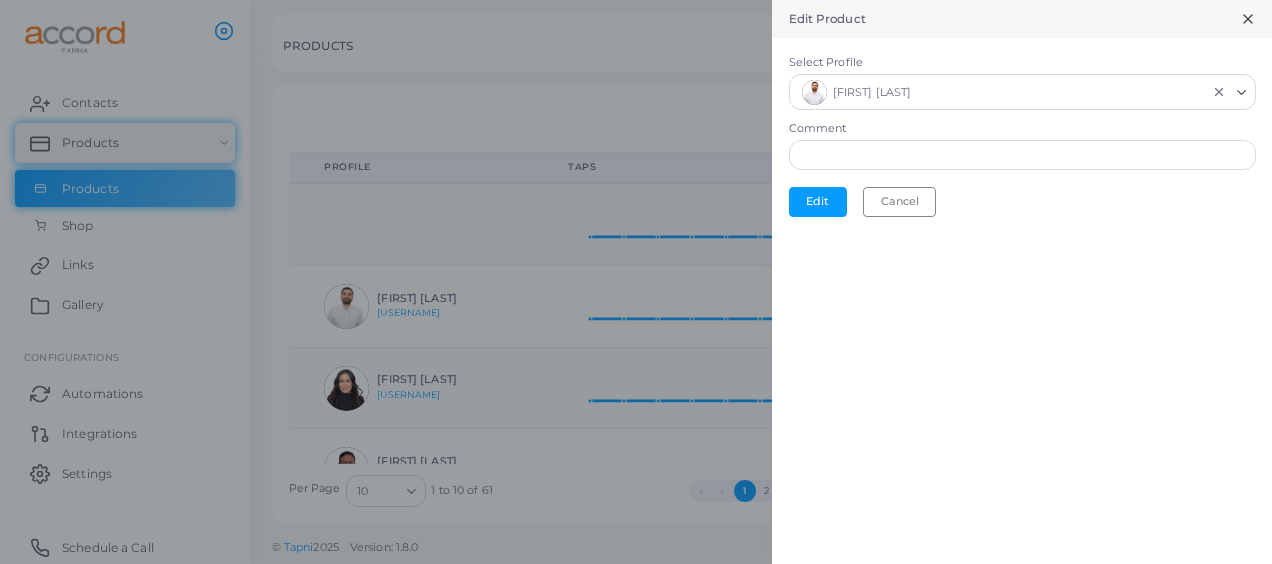 click at bounding box center (636, 282) 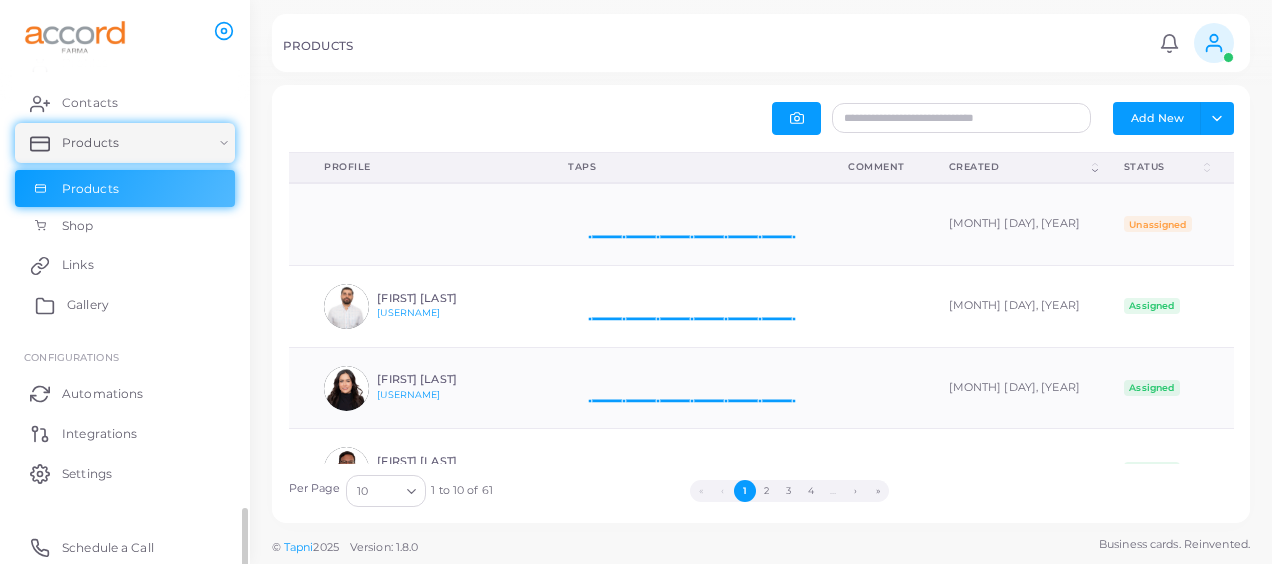 click on "Gallery" at bounding box center (125, 305) 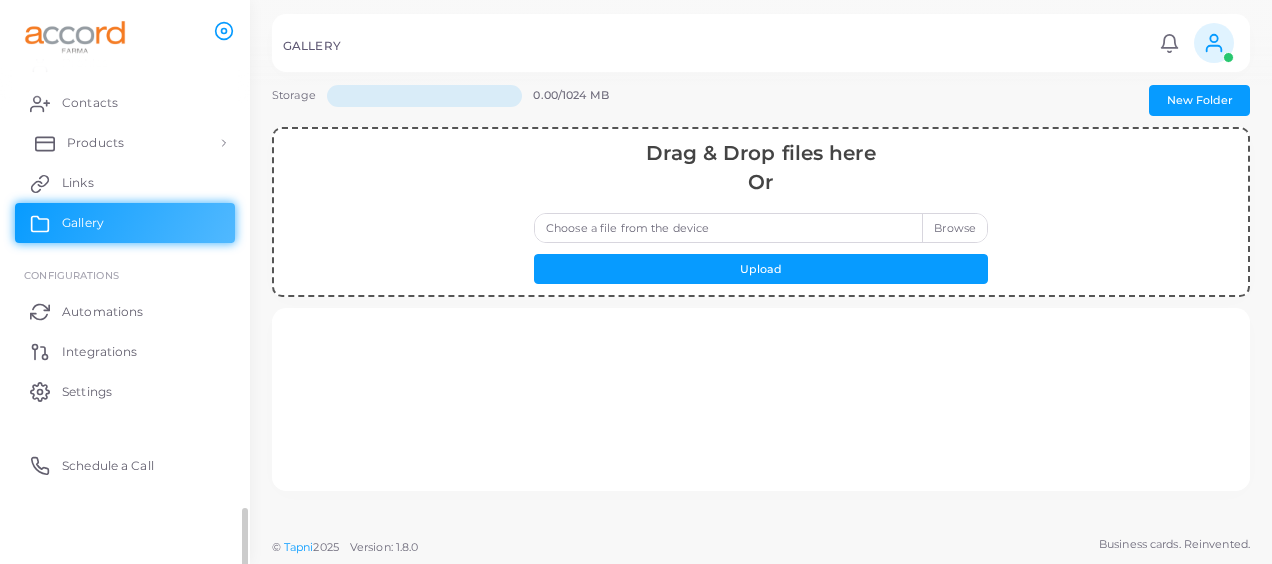 click on "Products" at bounding box center (125, 143) 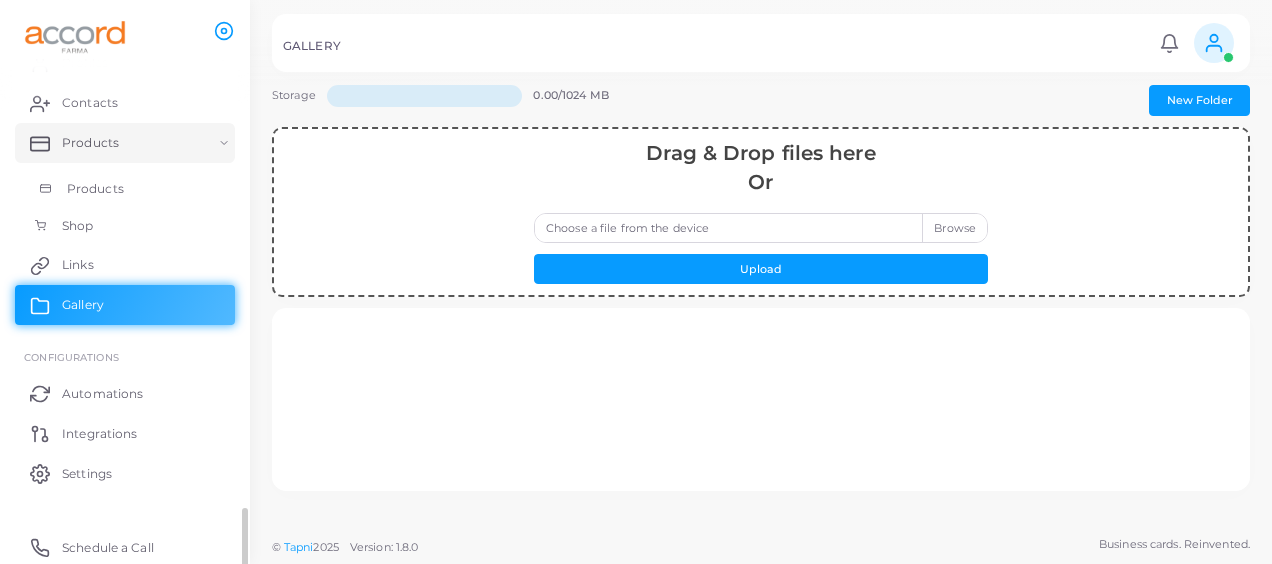 click on "Products" at bounding box center (125, 189) 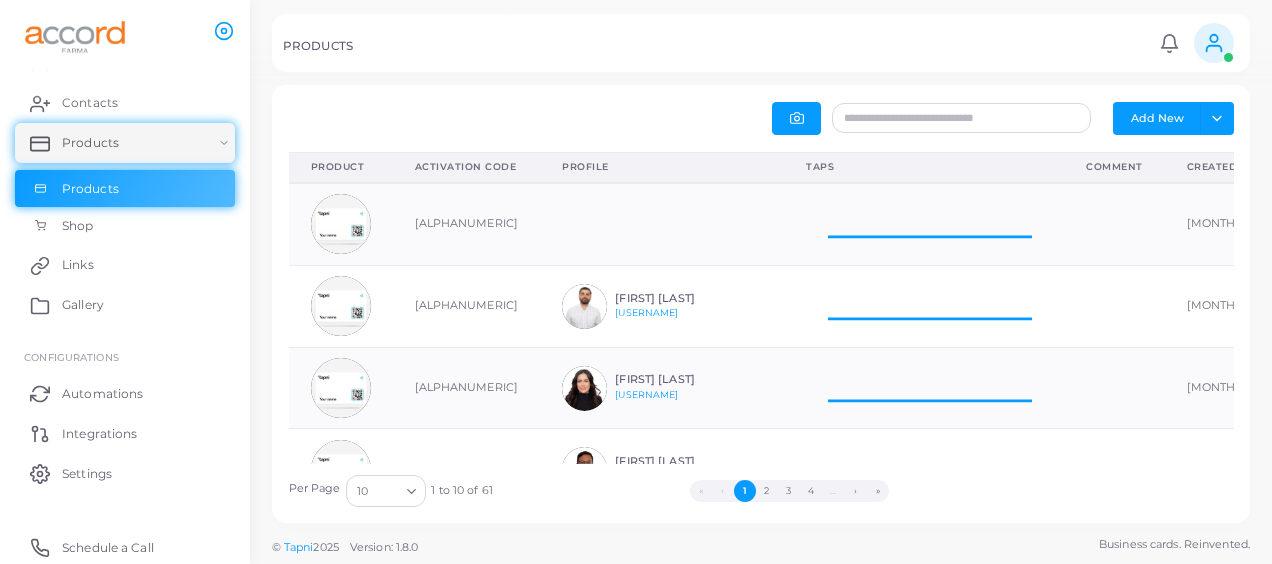 scroll, scrollTop: 16, scrollLeft: 16, axis: both 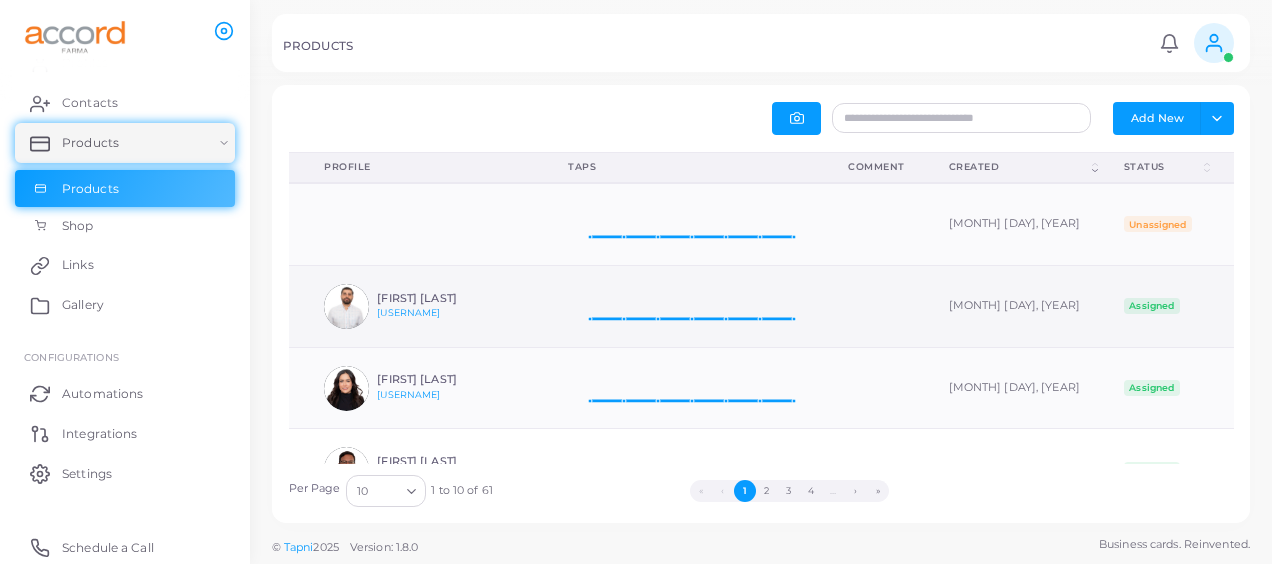 click 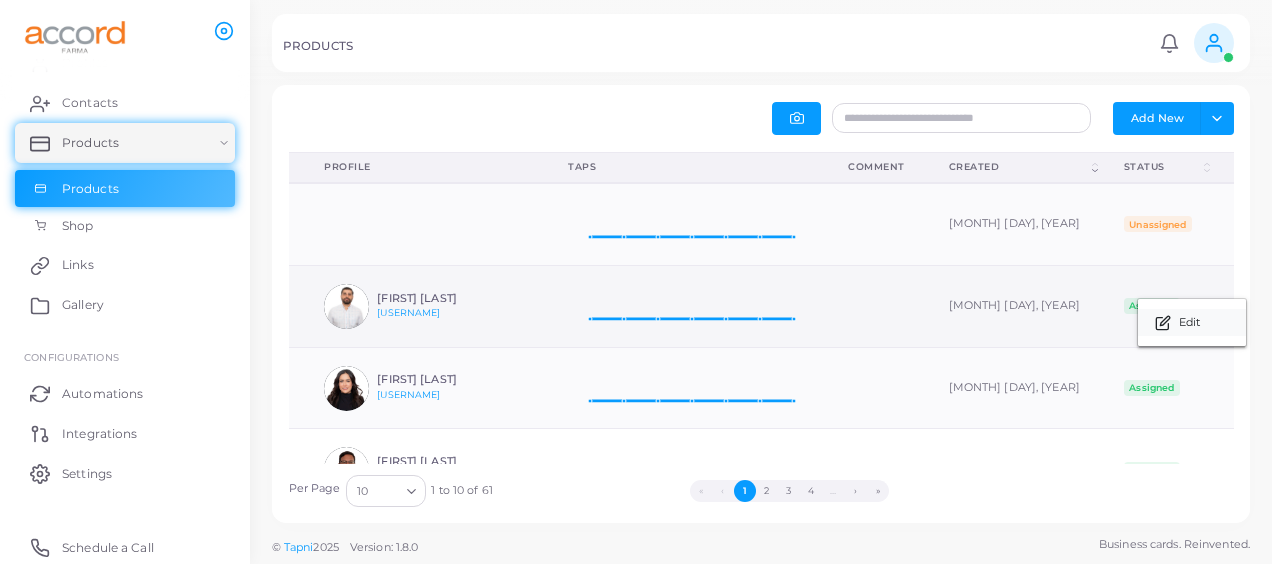 click on "Edit" at bounding box center [1189, 323] 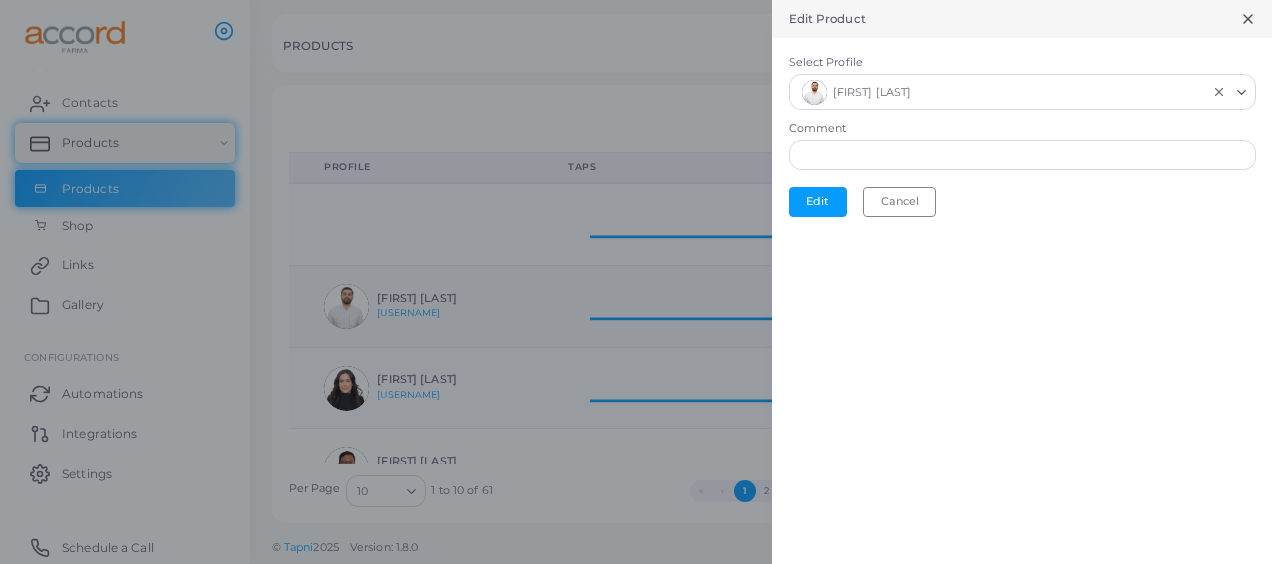 scroll, scrollTop: 16, scrollLeft: 16, axis: both 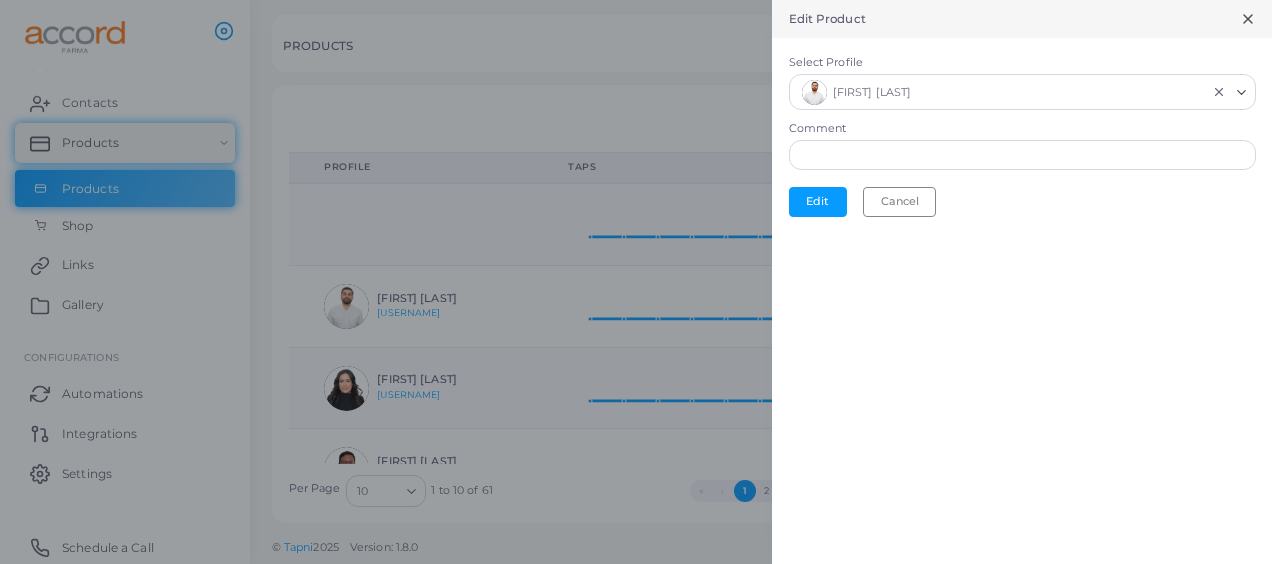 click at bounding box center (636, 282) 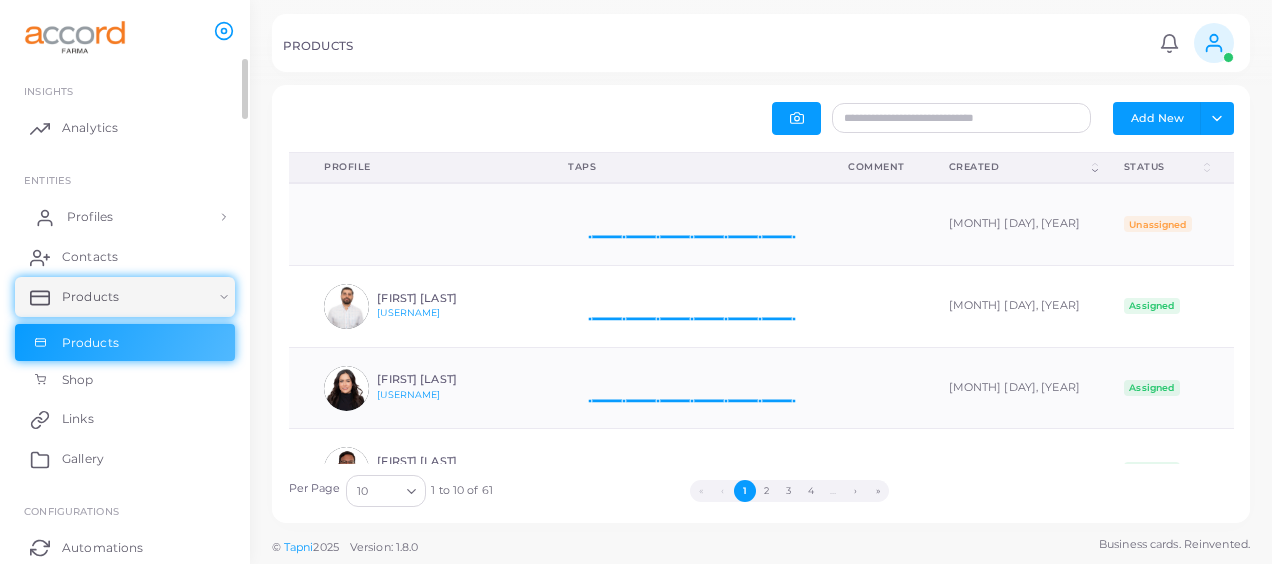 click on "Profiles" at bounding box center (90, 217) 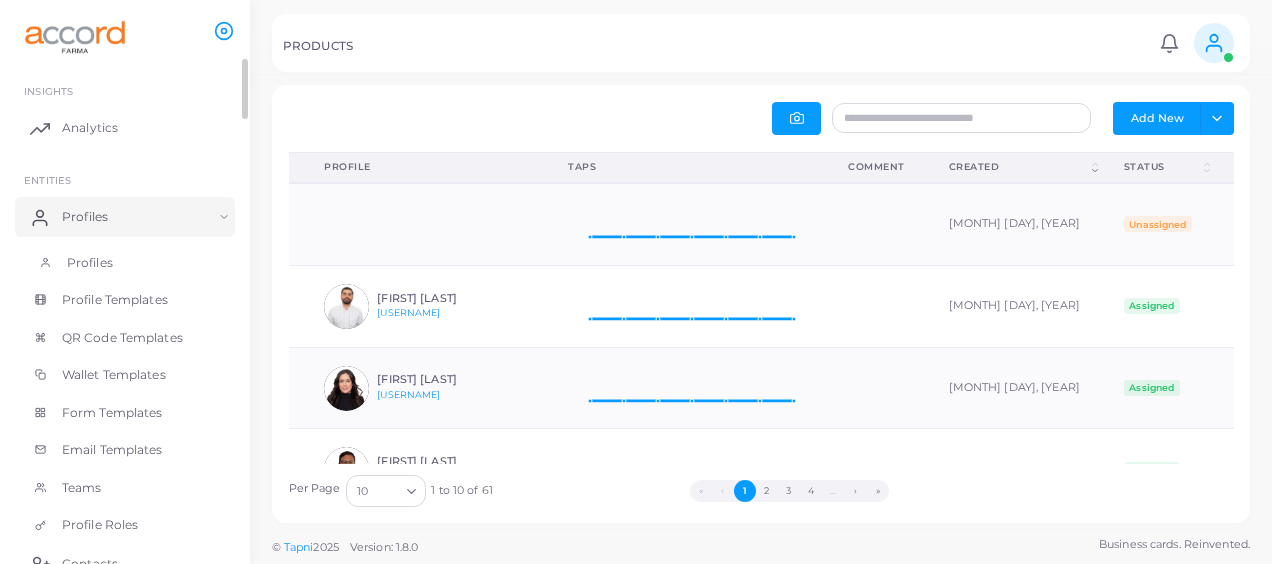 click on "Profiles" at bounding box center (125, 263) 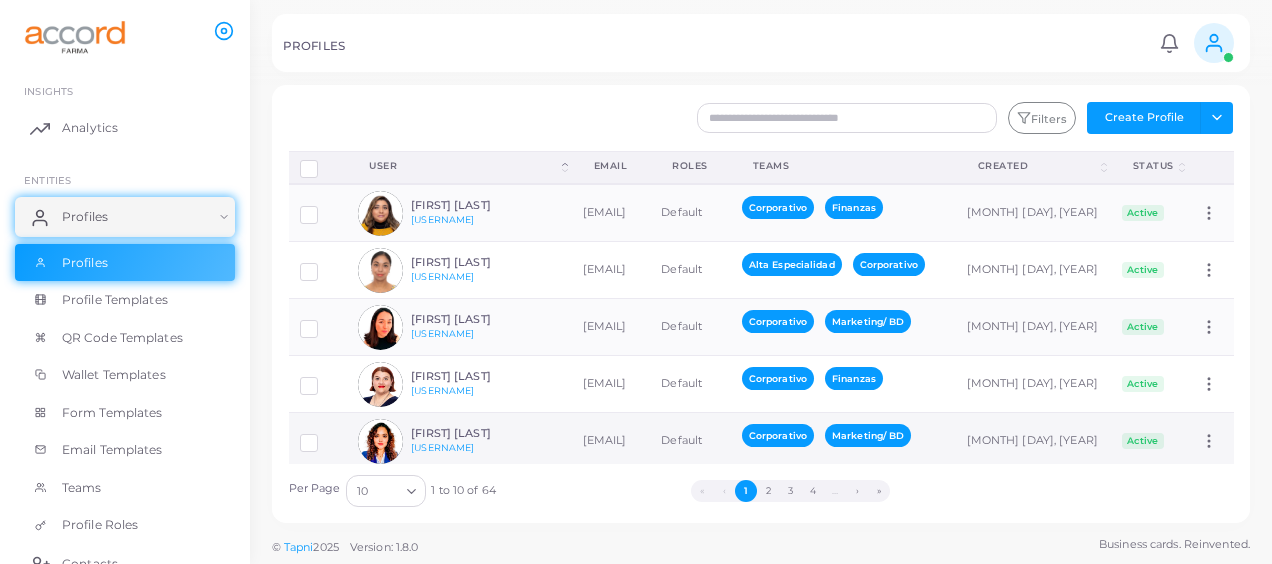 click on "[FIRST] [LAST] [USERNAME]" at bounding box center [459, 441] 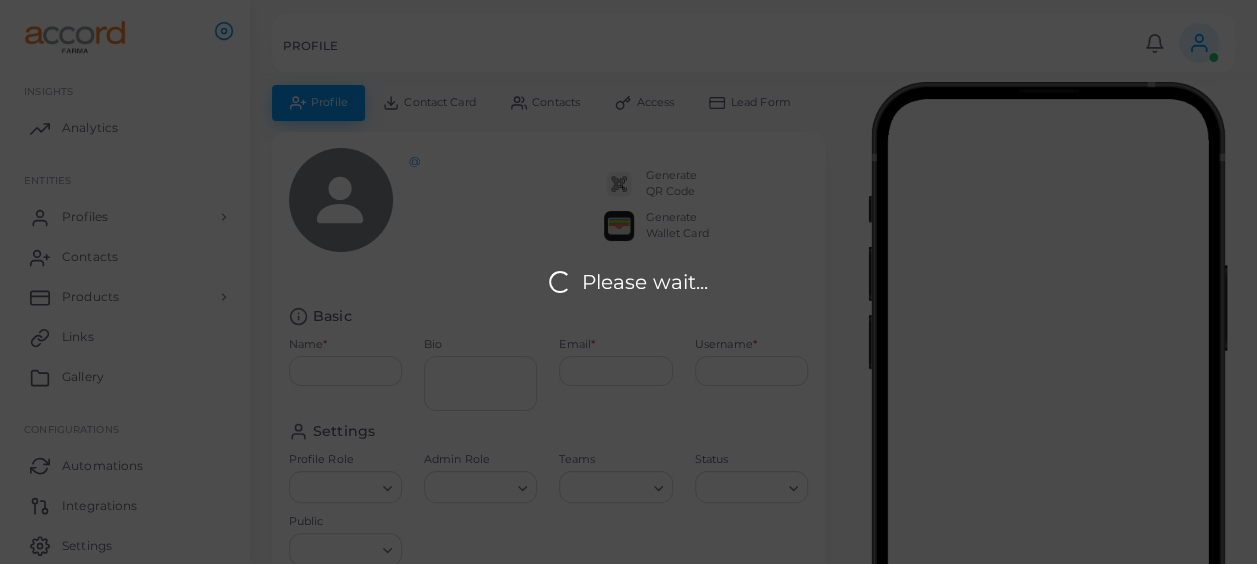 type on "**********" 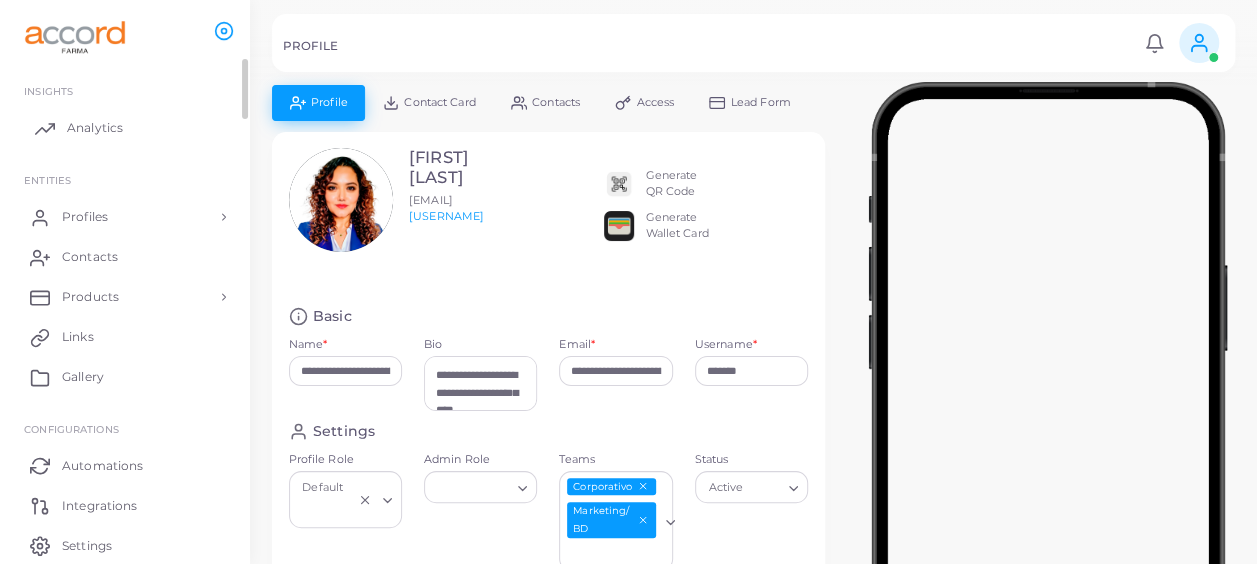 click on "Analytics" at bounding box center [95, 128] 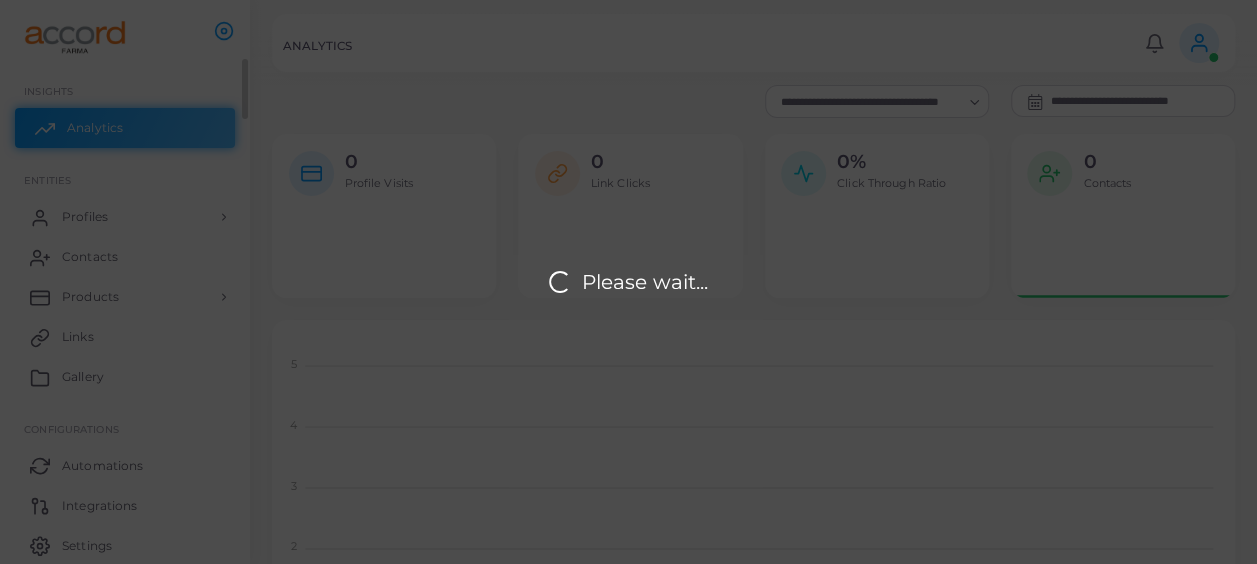scroll, scrollTop: 17, scrollLeft: 16, axis: both 